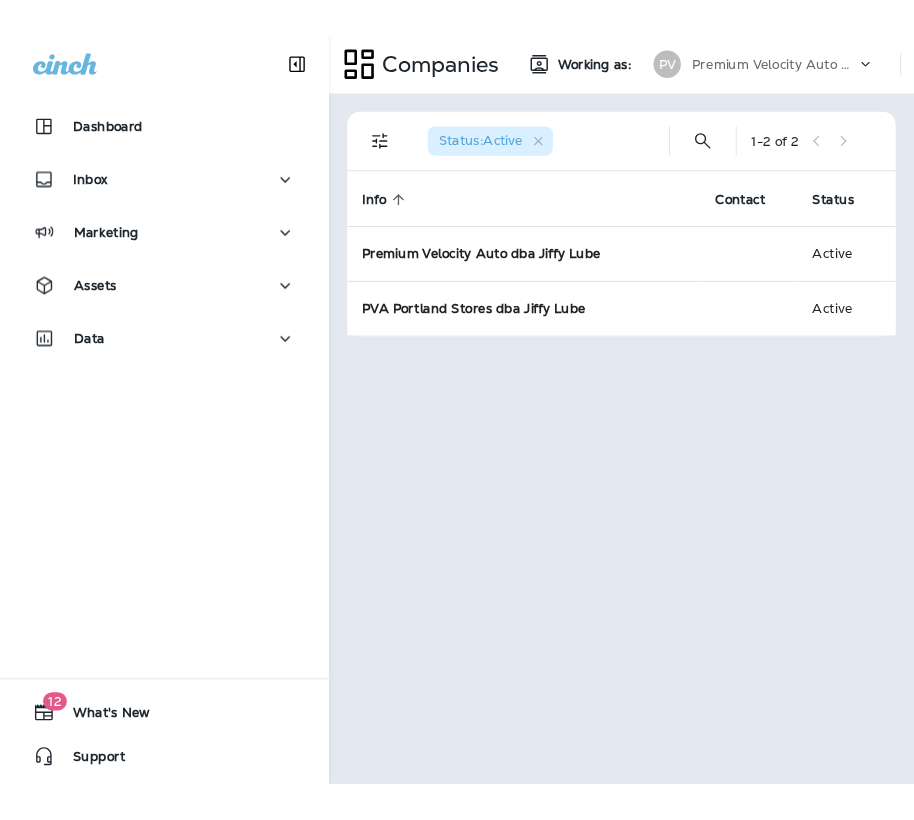 scroll, scrollTop: 0, scrollLeft: 0, axis: both 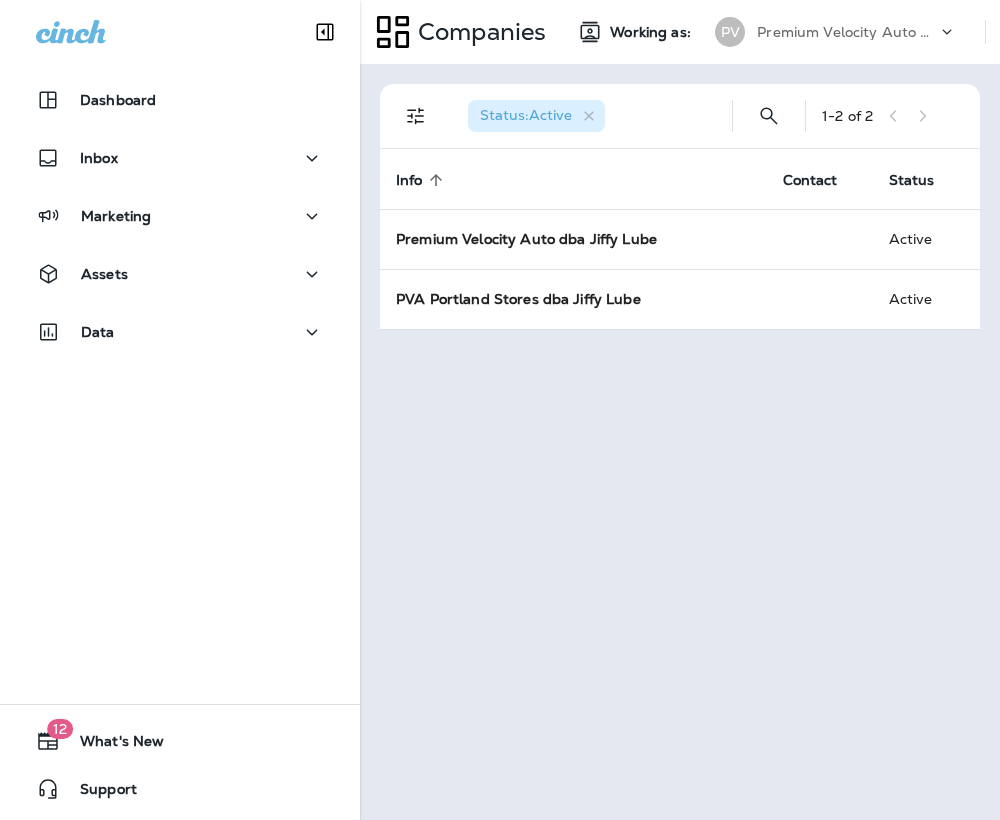 click on "Dashboard Inbox Marketing Assets Data 12 What's New Support" at bounding box center [180, 410] 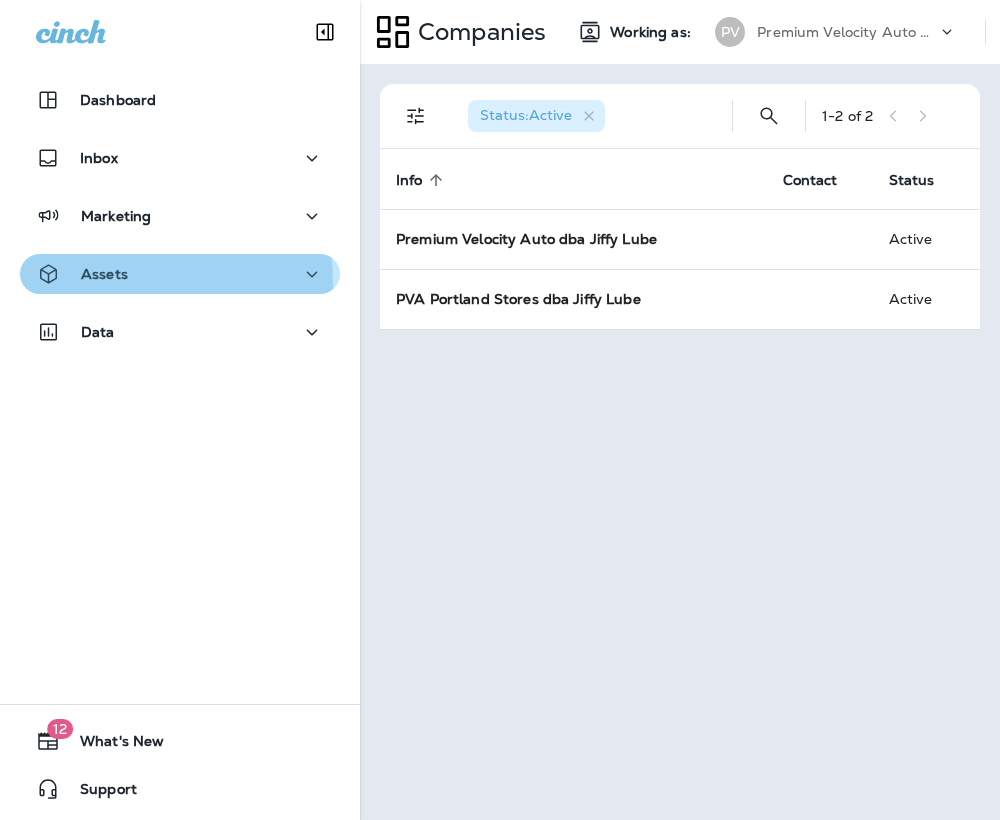 click on "Assets" at bounding box center (82, 274) 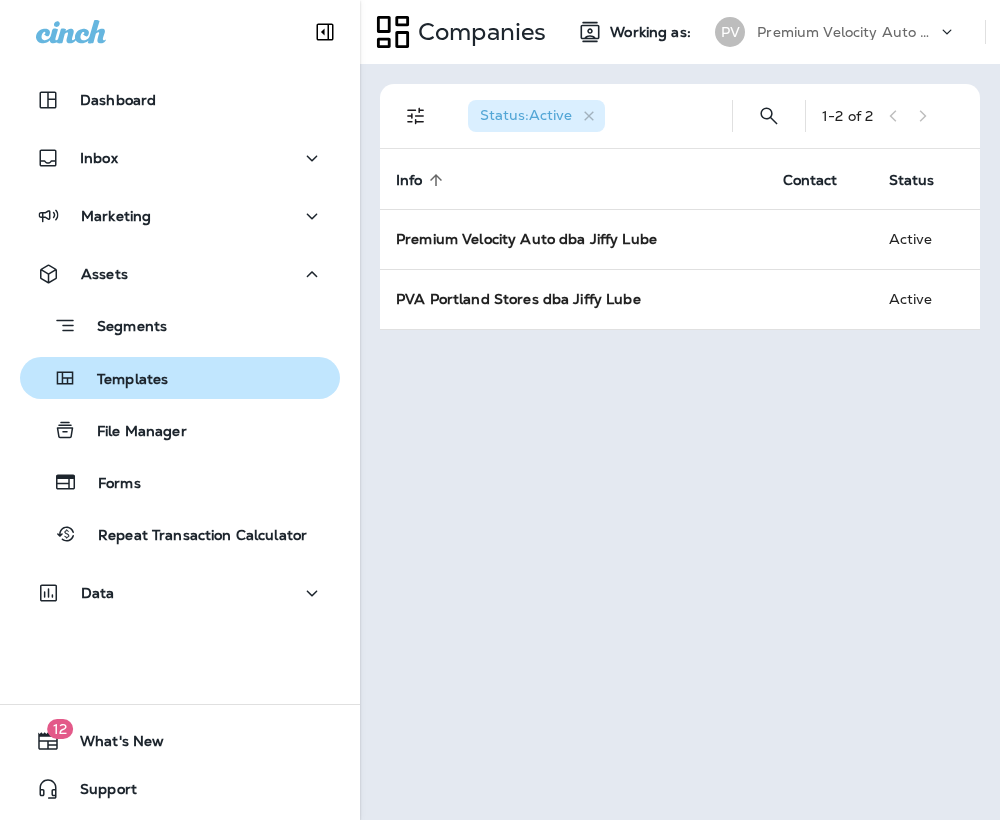 click on "Templates" at bounding box center [122, 380] 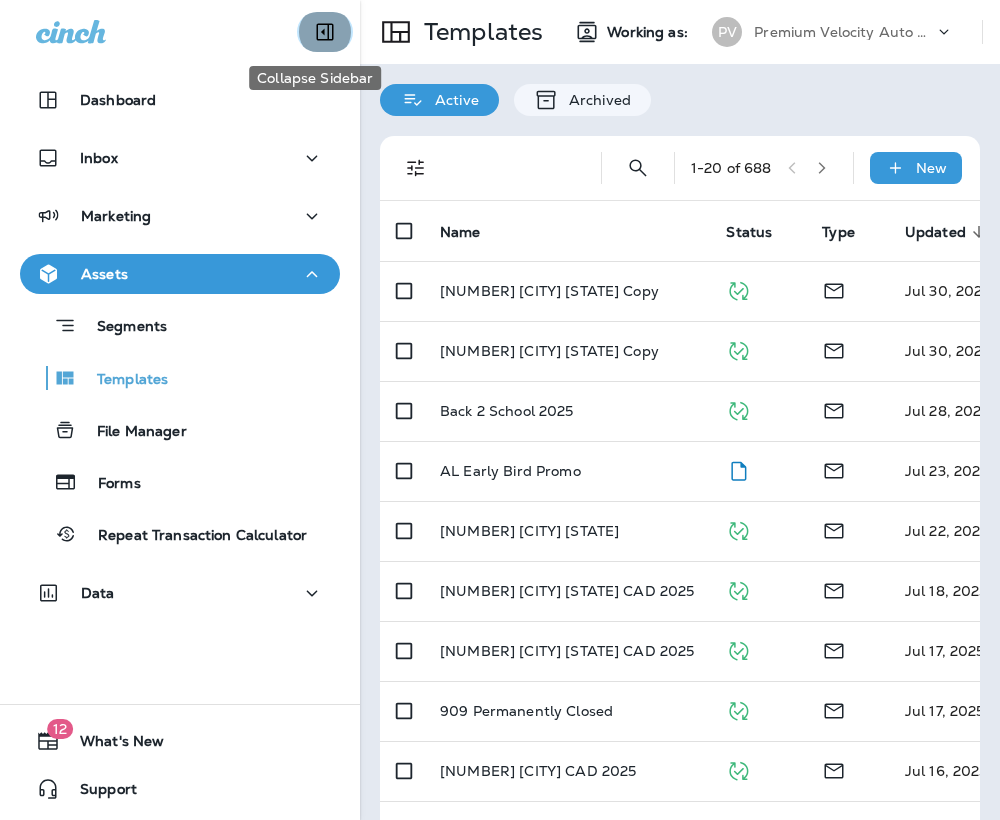 click 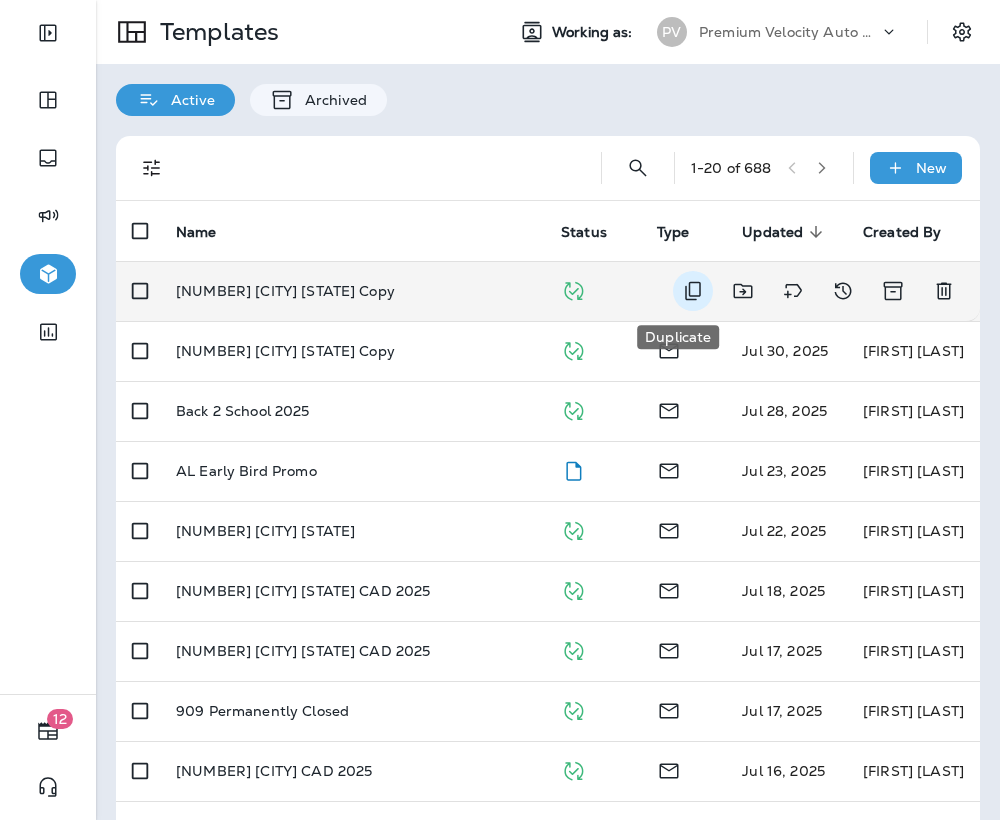 click 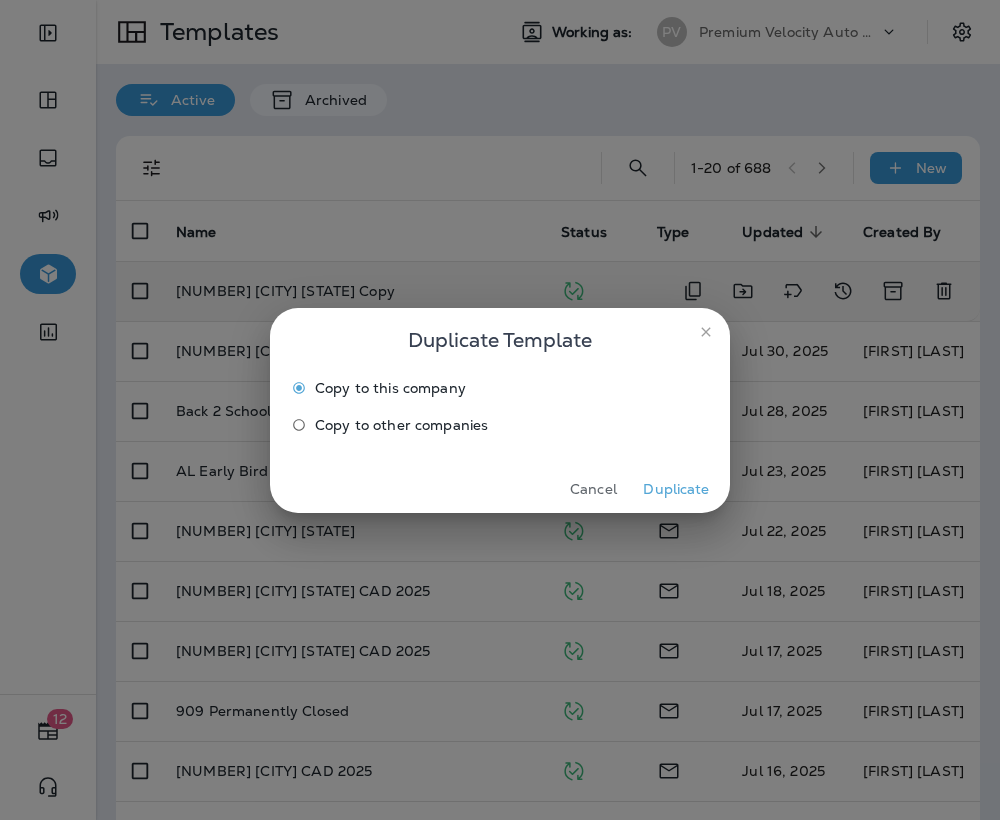 click on "Duplicate" at bounding box center (676, 489) 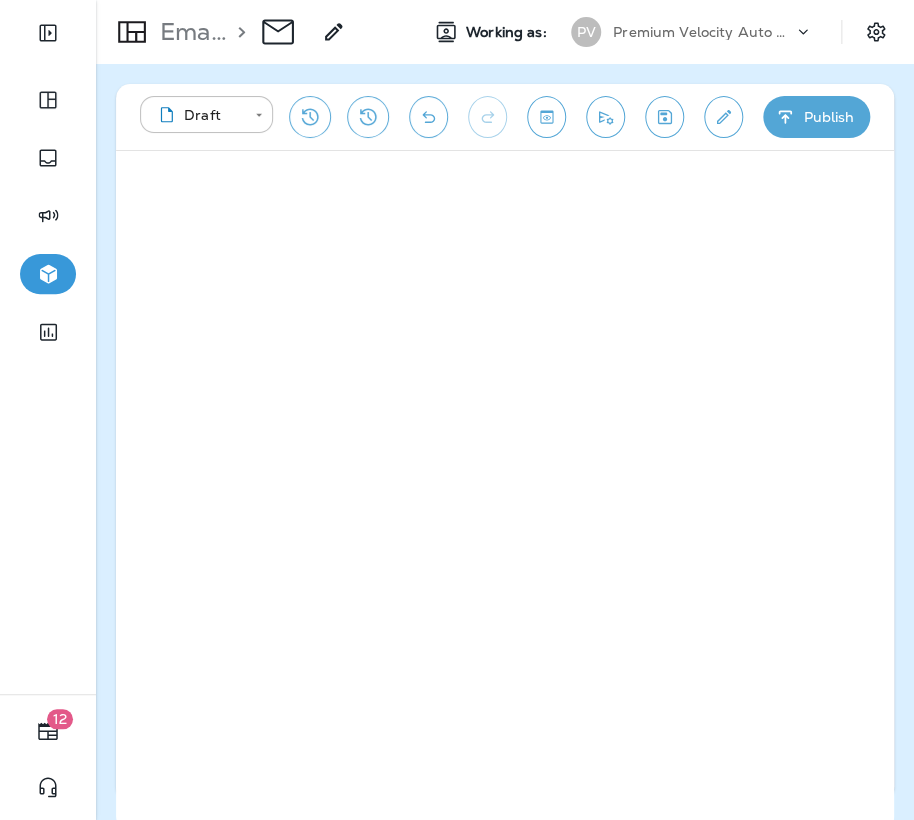 click 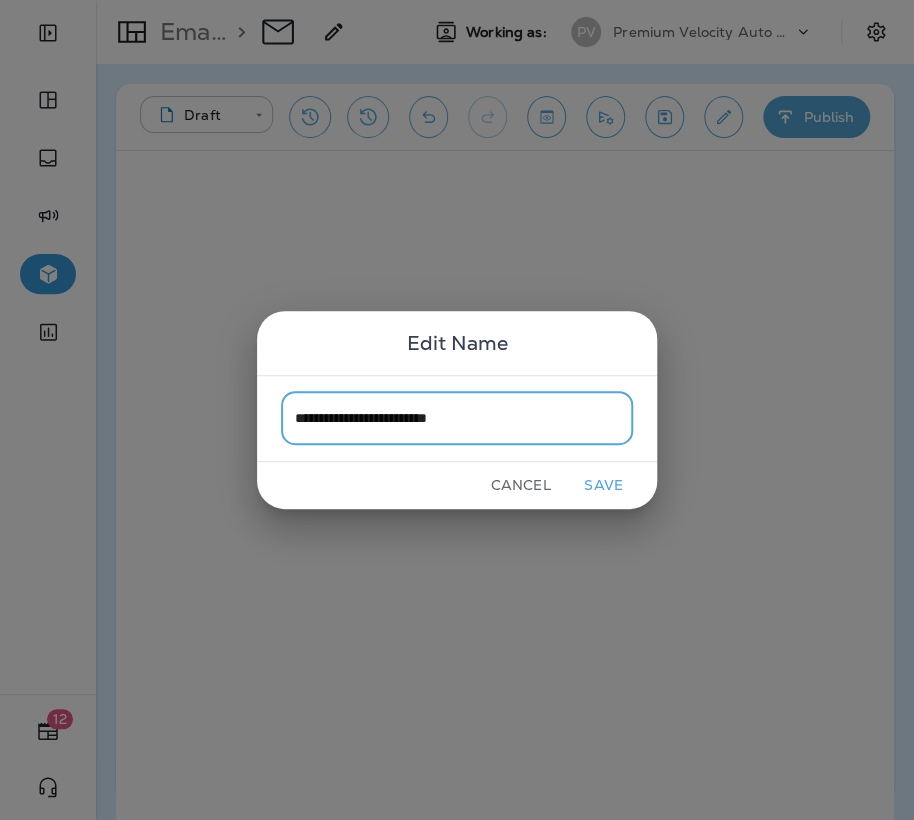 type on "**********" 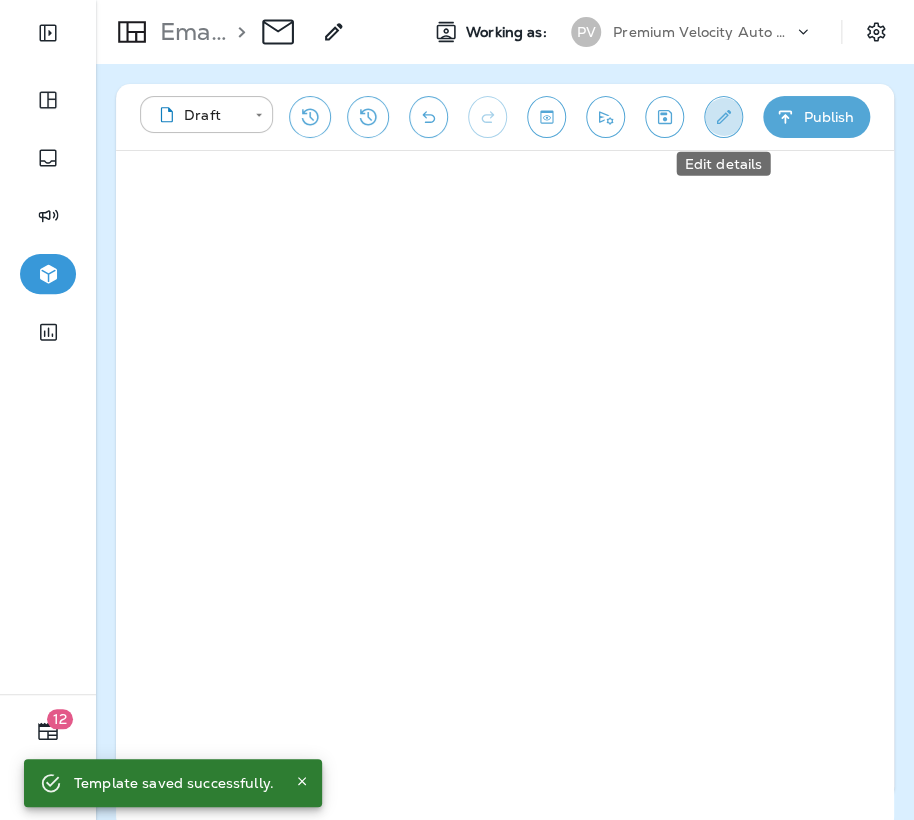 click 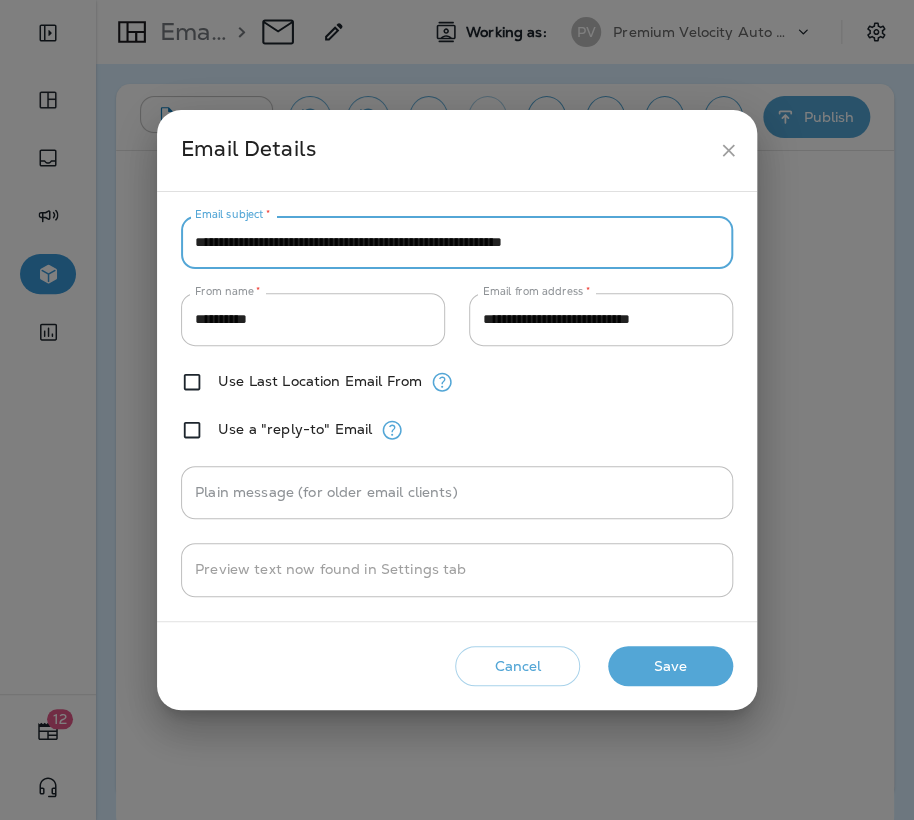click on "**********" at bounding box center (457, 242) 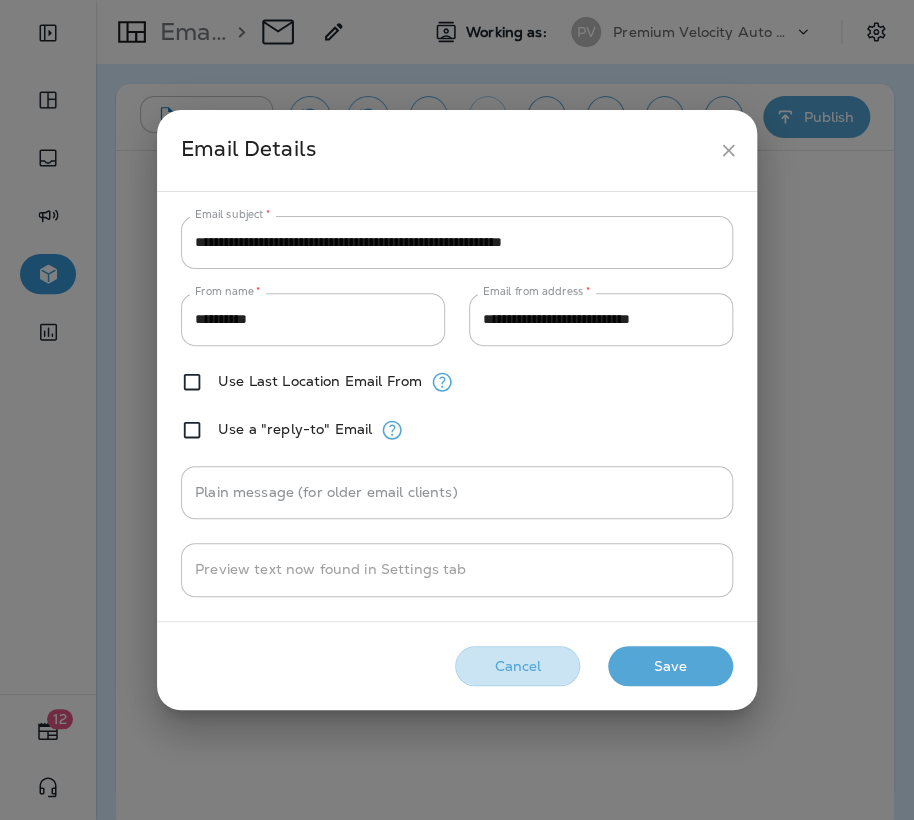 click on "Cancel" at bounding box center (517, 666) 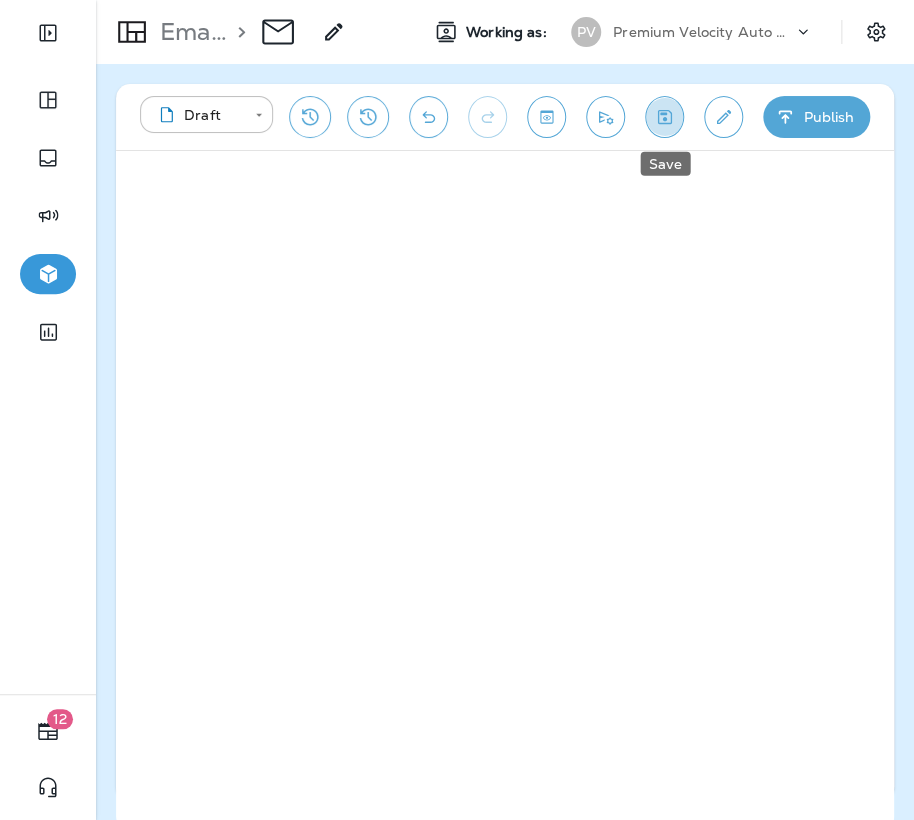 click 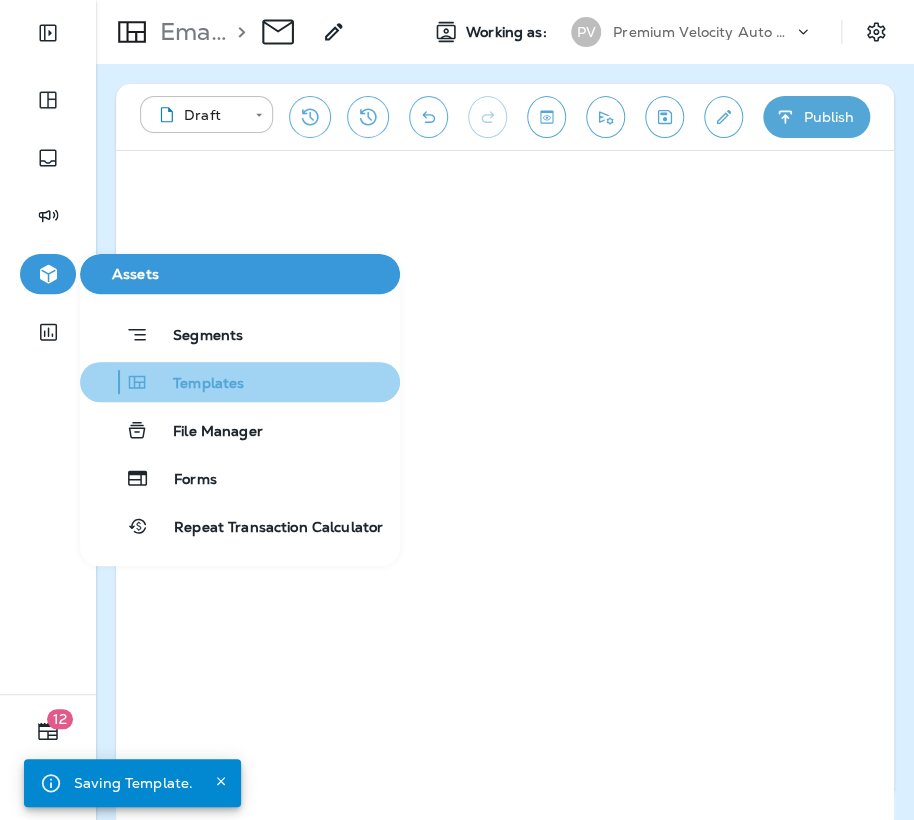 click on "Templates" at bounding box center [196, 384] 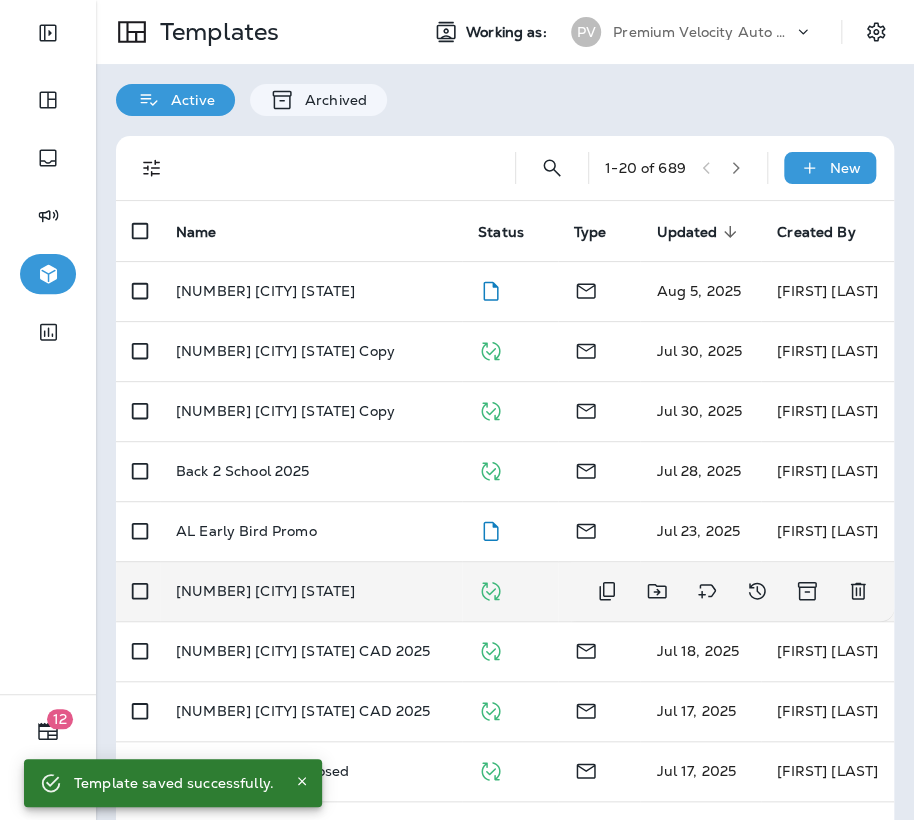 click on "[NUMBER] [CITY] [STATE]" at bounding box center (265, 591) 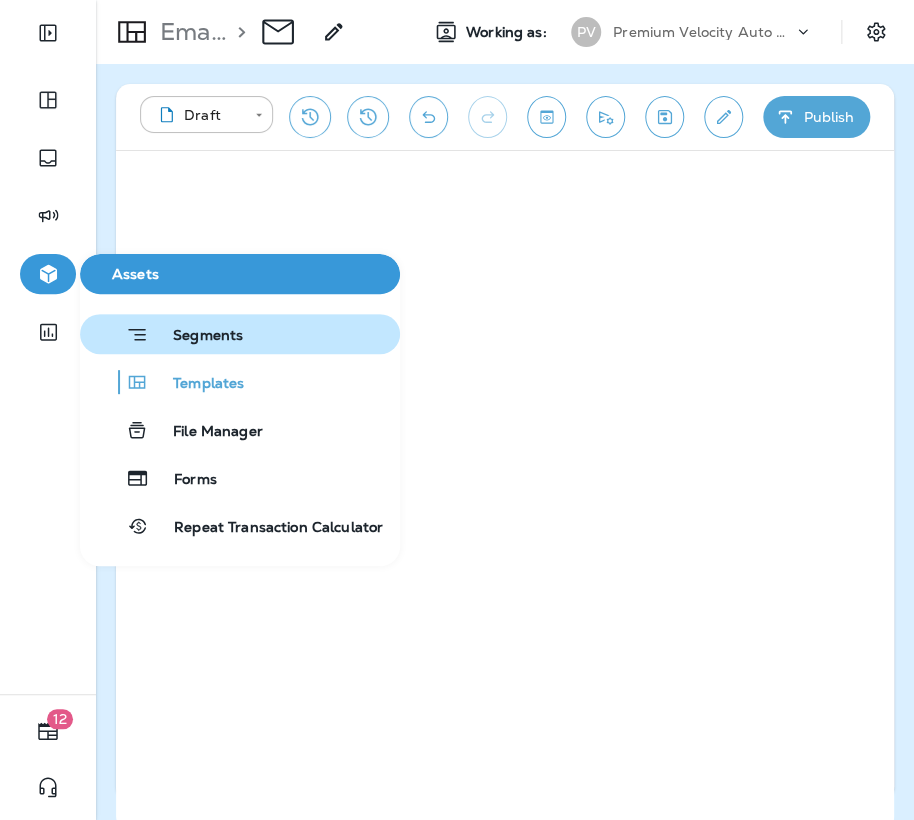 click on "Segments" at bounding box center (196, 337) 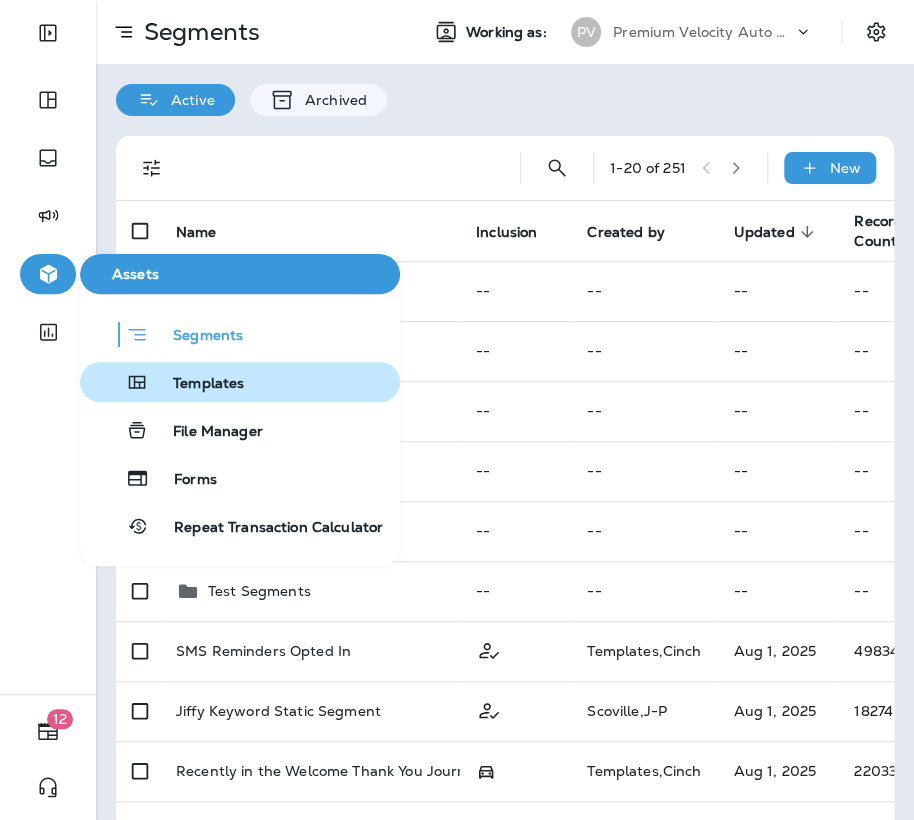 click on "Templates" at bounding box center [196, 384] 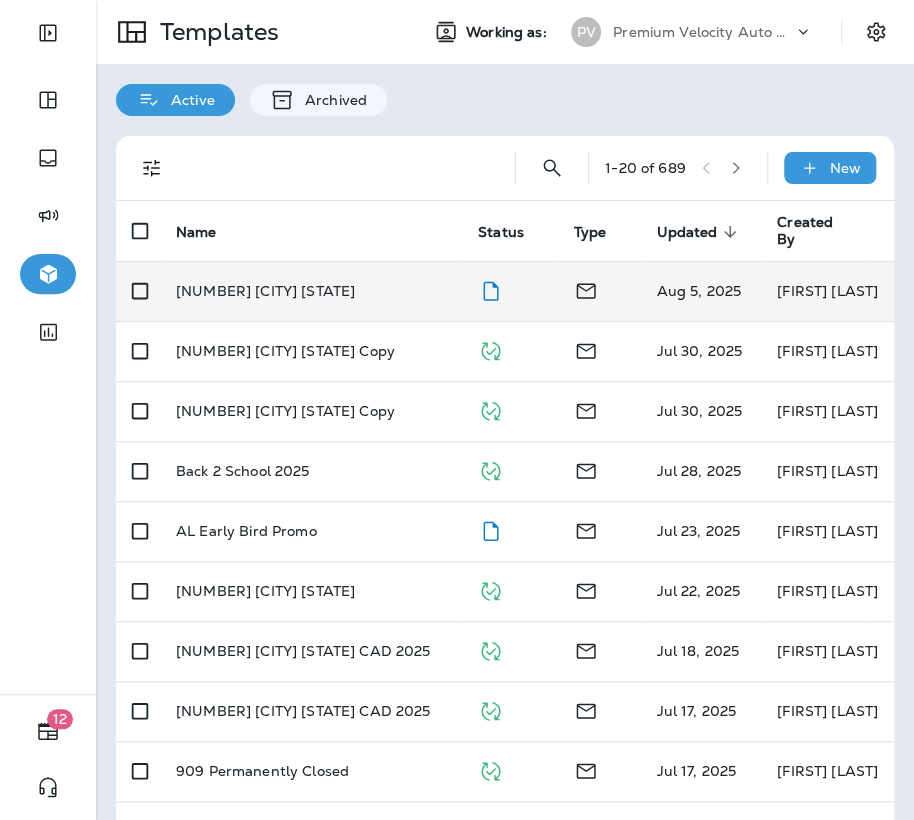 click on "[NUMBER] [CITY] [STATE]" at bounding box center [311, 291] 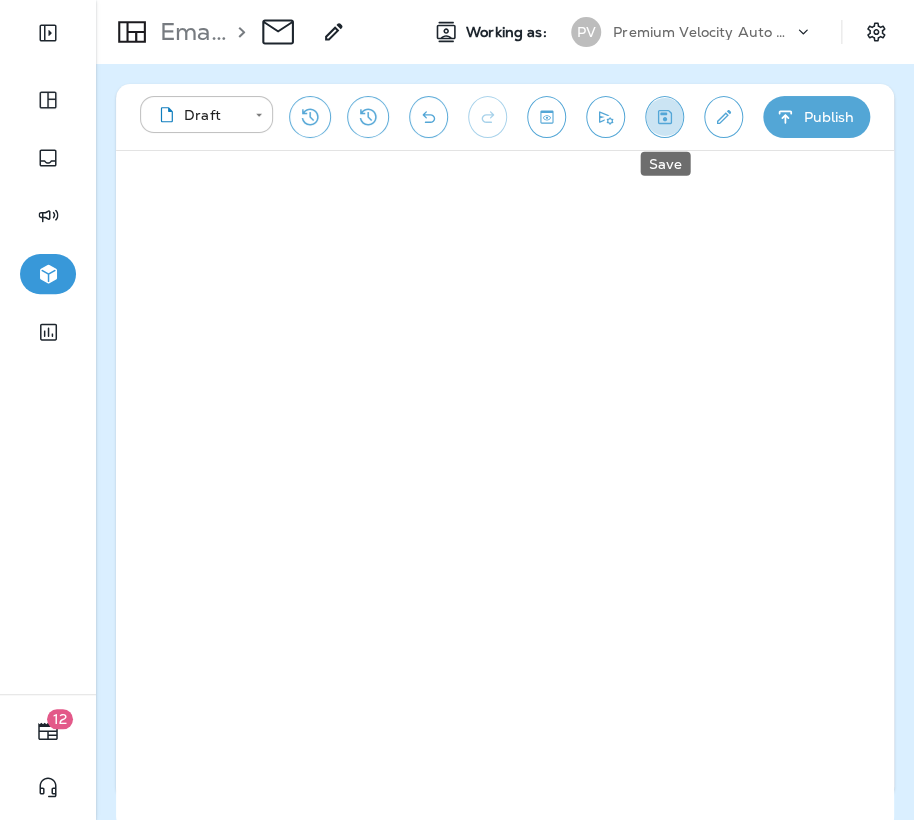 click at bounding box center [664, 117] 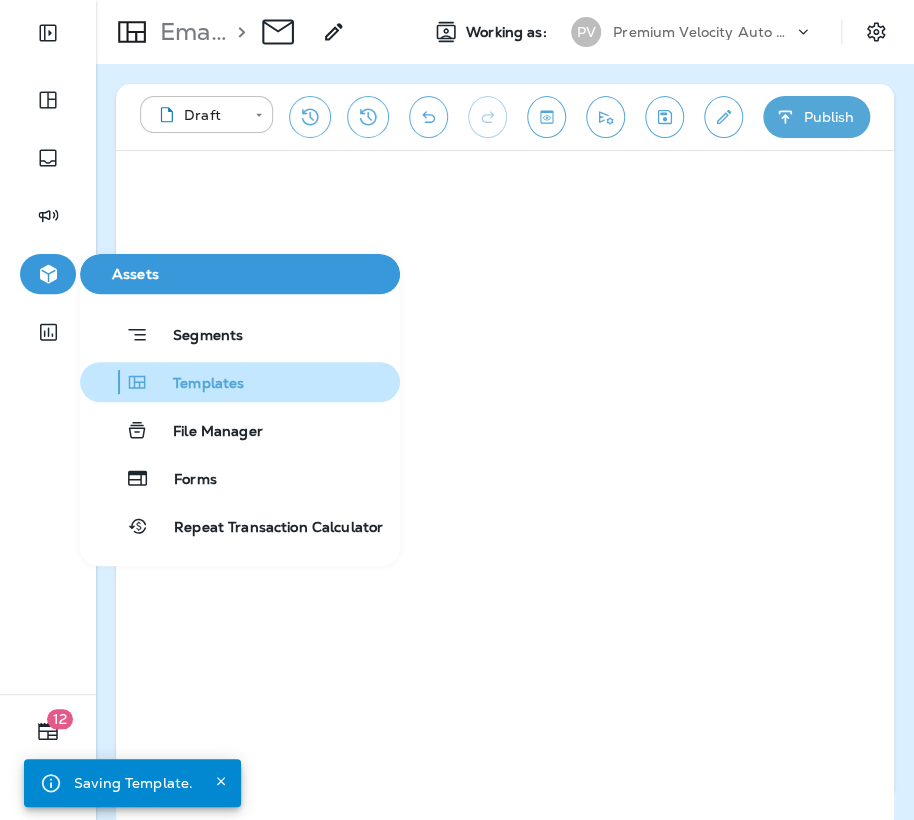 click on "Templates" at bounding box center [240, 382] 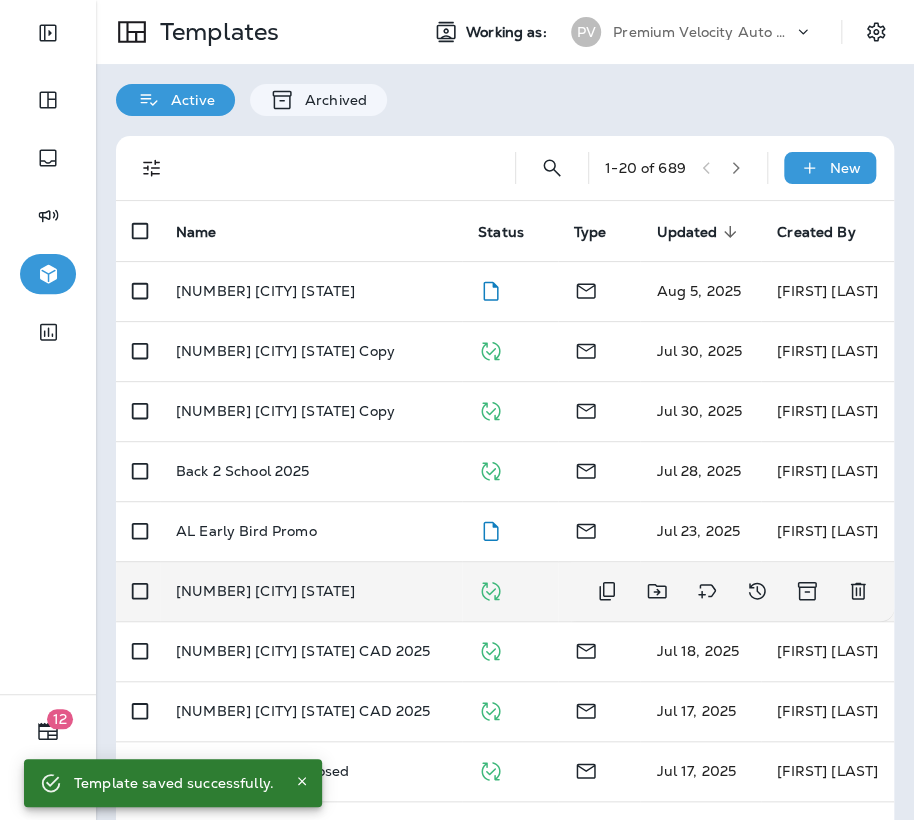 click on "[NUMBER] [CITY] [STATE]" at bounding box center (265, 591) 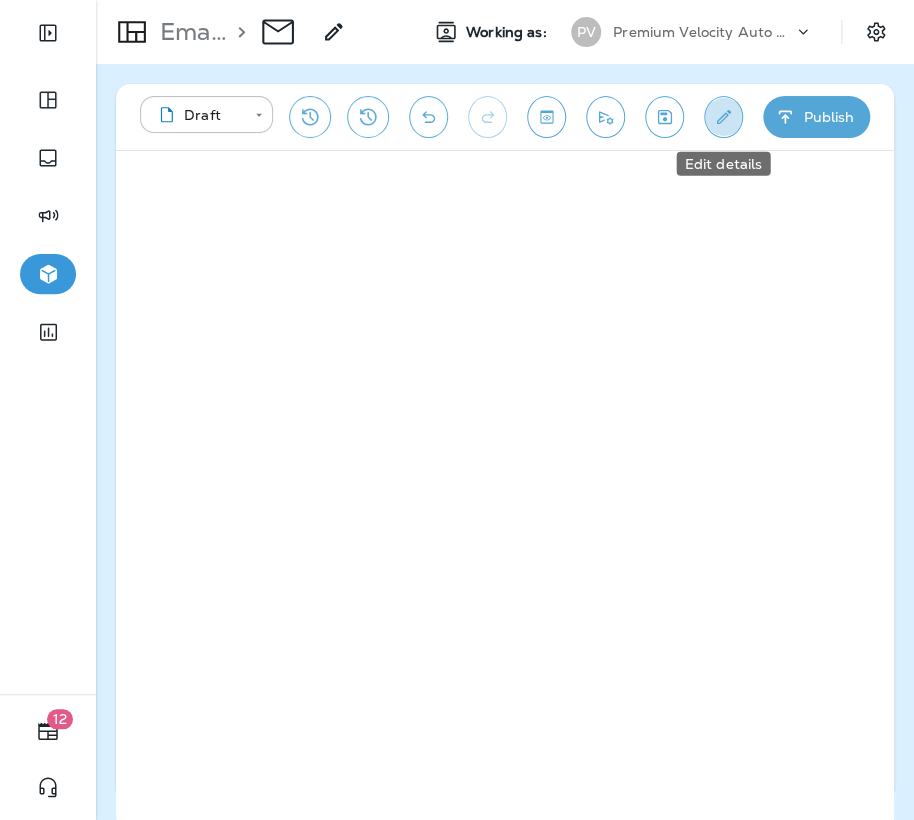 click 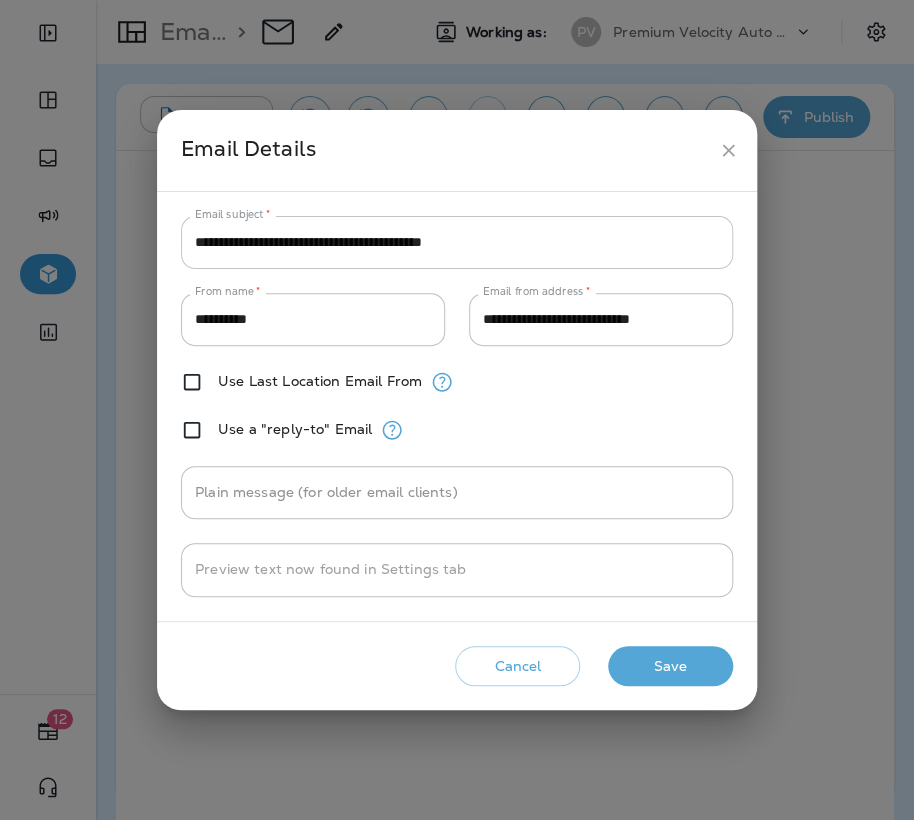 click on "**********" at bounding box center (457, 242) 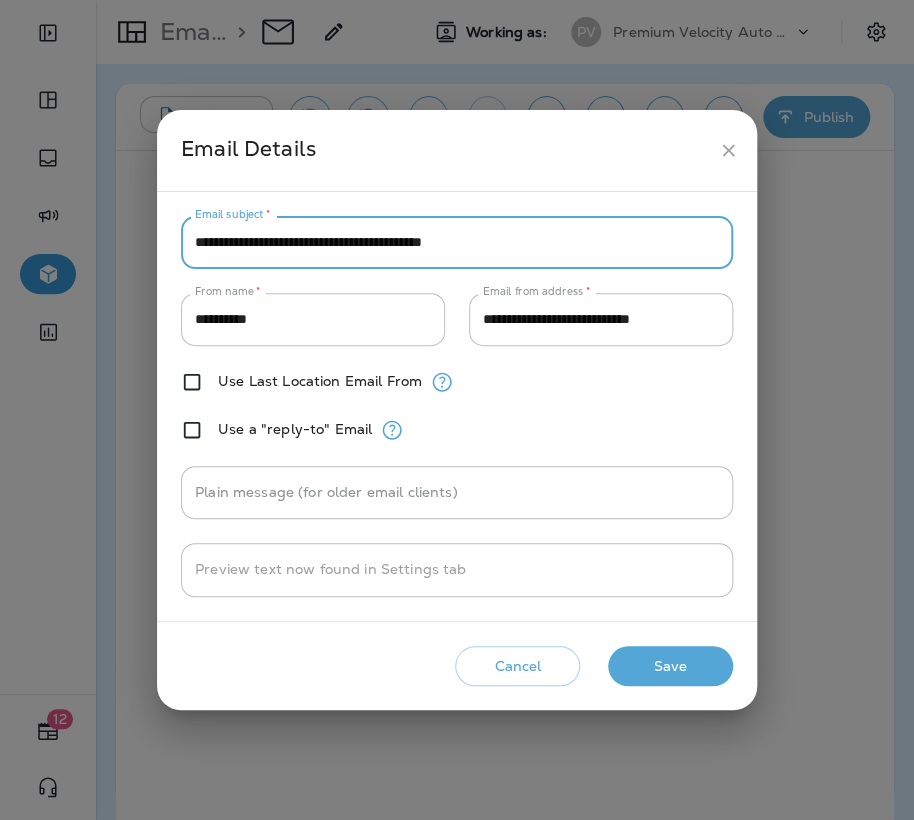 click on "**********" at bounding box center (457, 242) 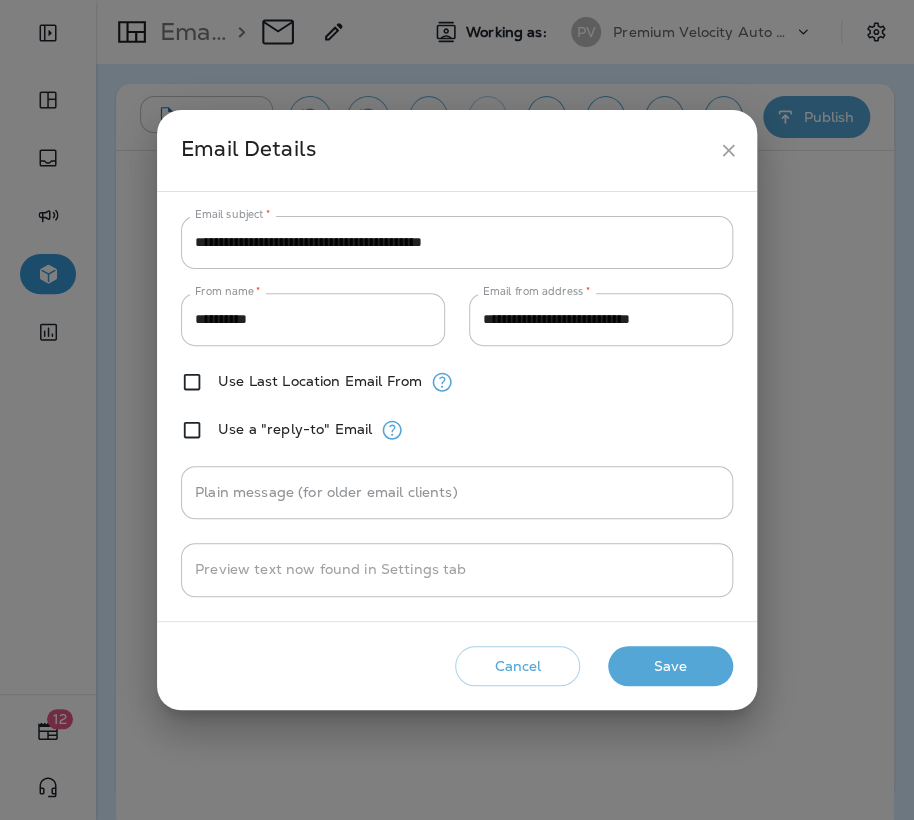 click on "**********" at bounding box center (457, 410) 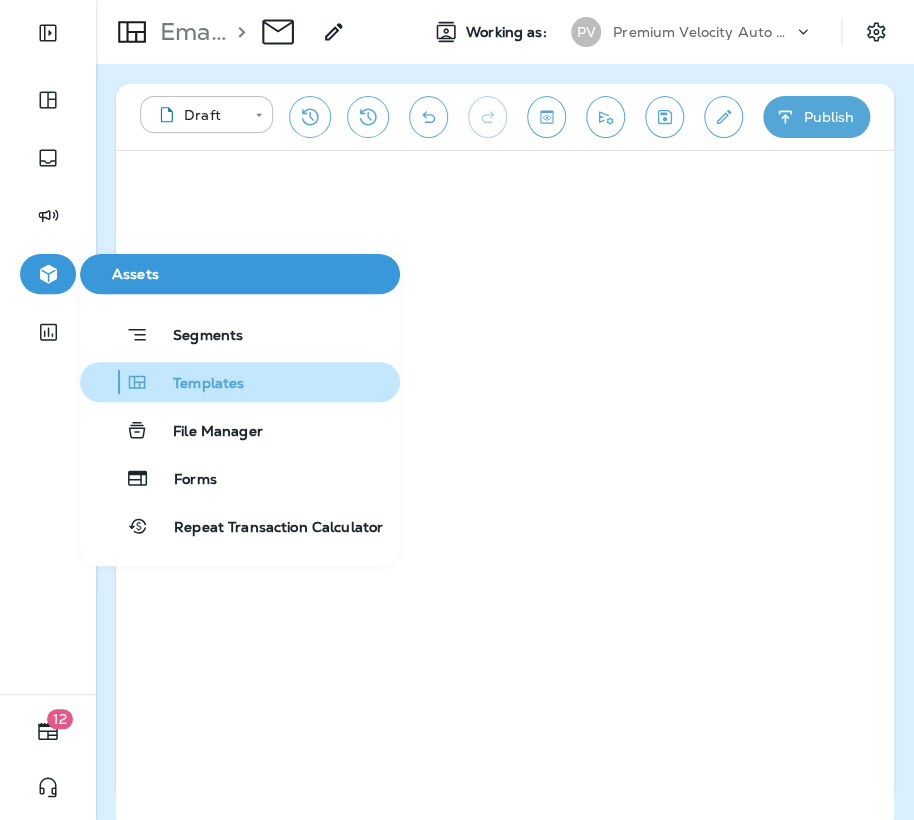 click on "Templates" at bounding box center [240, 382] 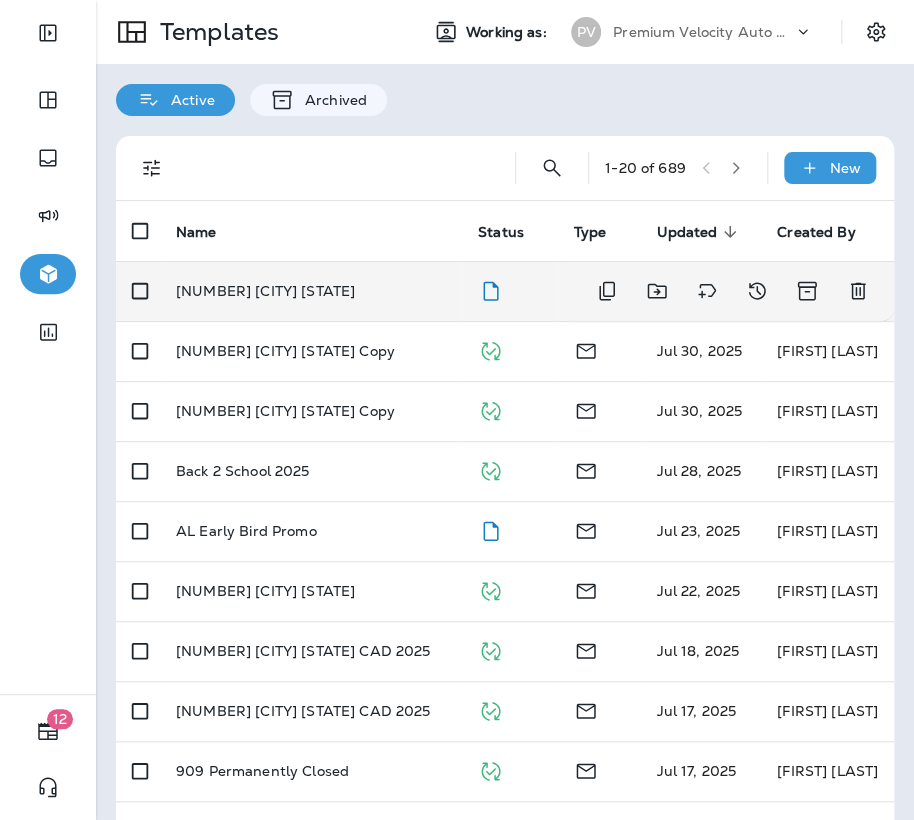 click on "[NUMBER] [CITY] [STATE]" at bounding box center [265, 291] 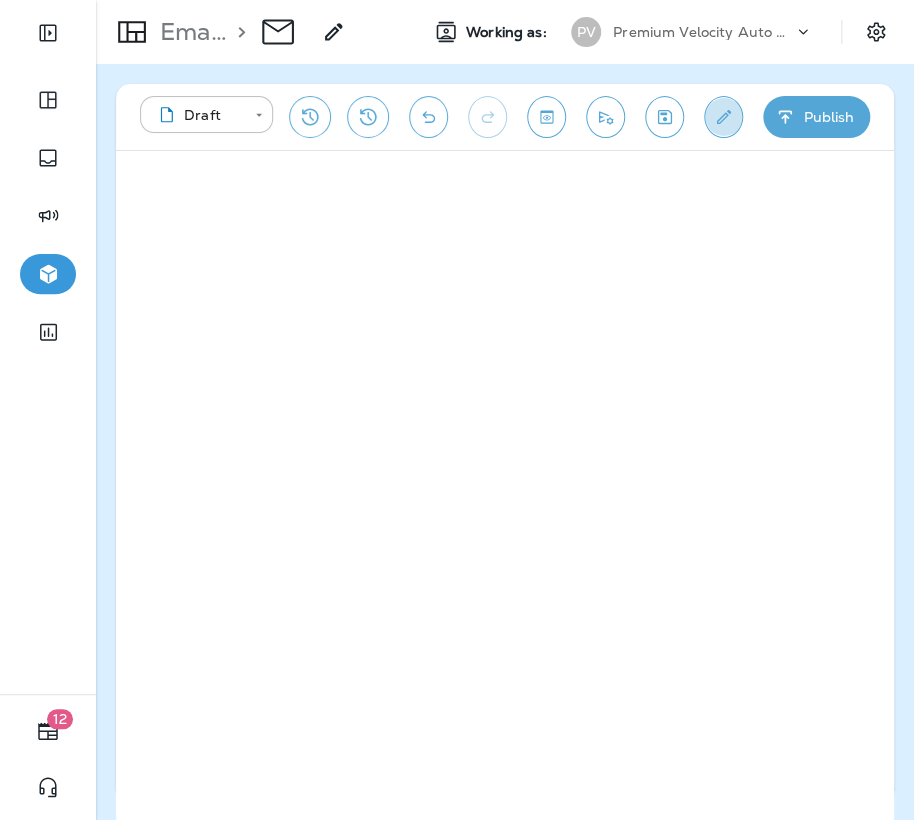 click 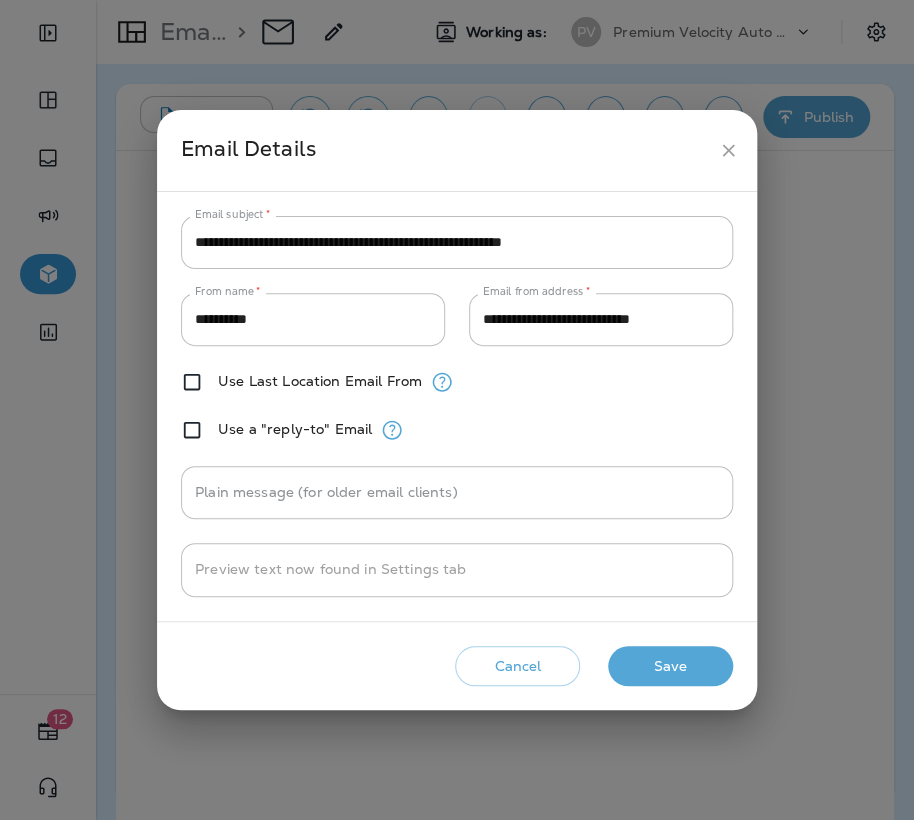 click on "Cancel Save" at bounding box center (457, 666) 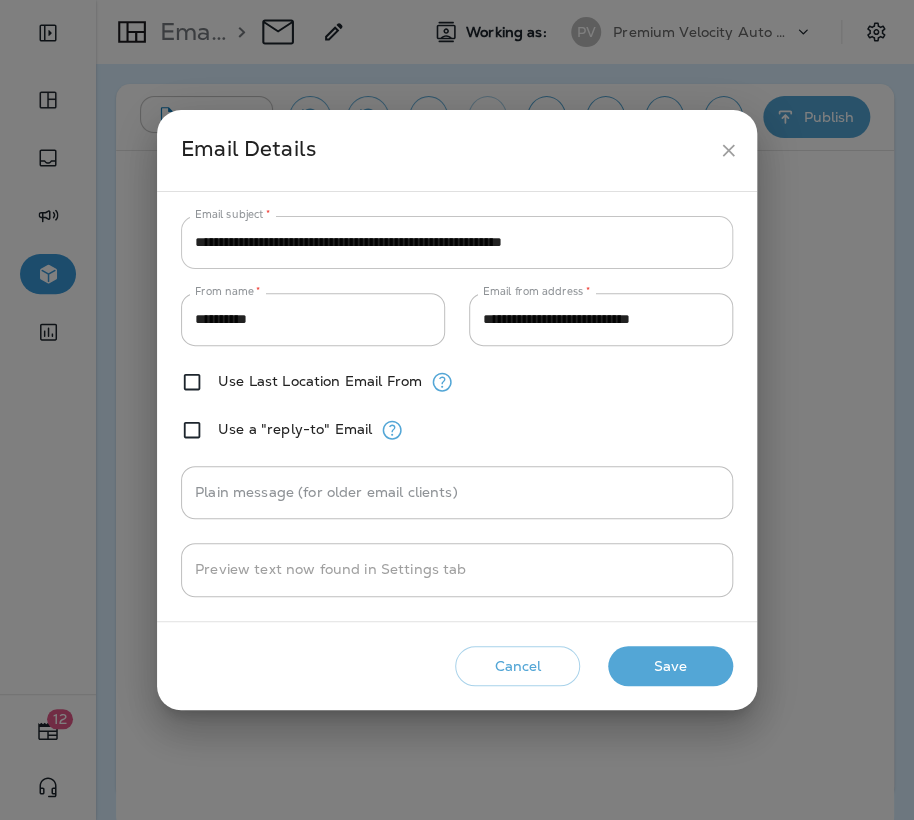 click on "**********" at bounding box center [457, 242] 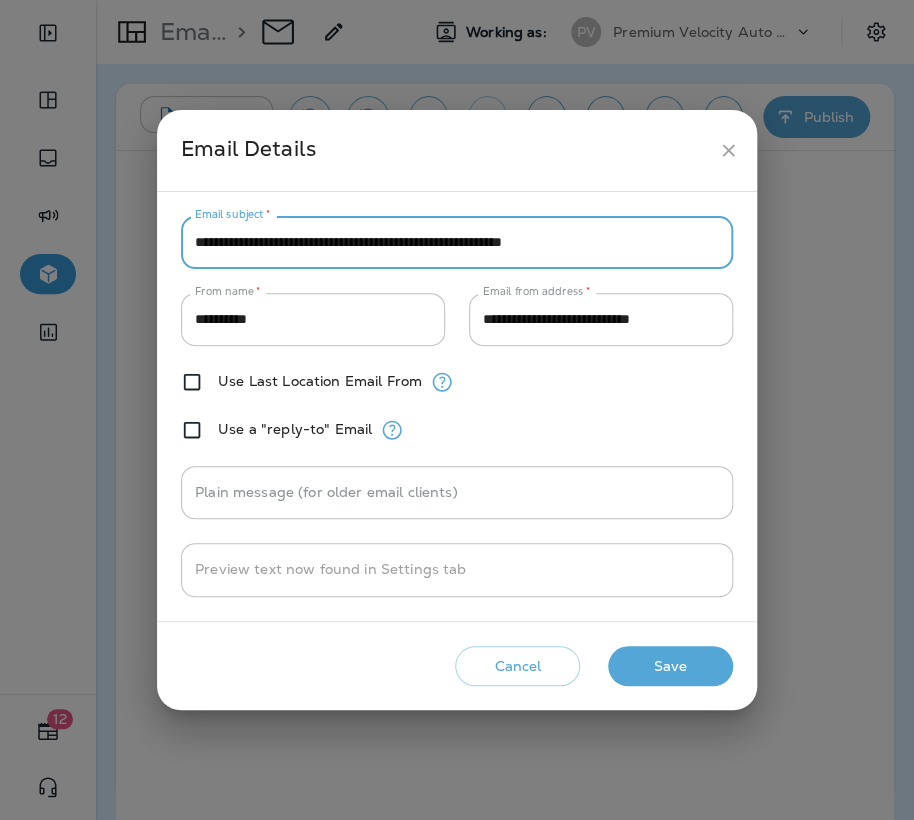 click on "**********" at bounding box center (457, 242) 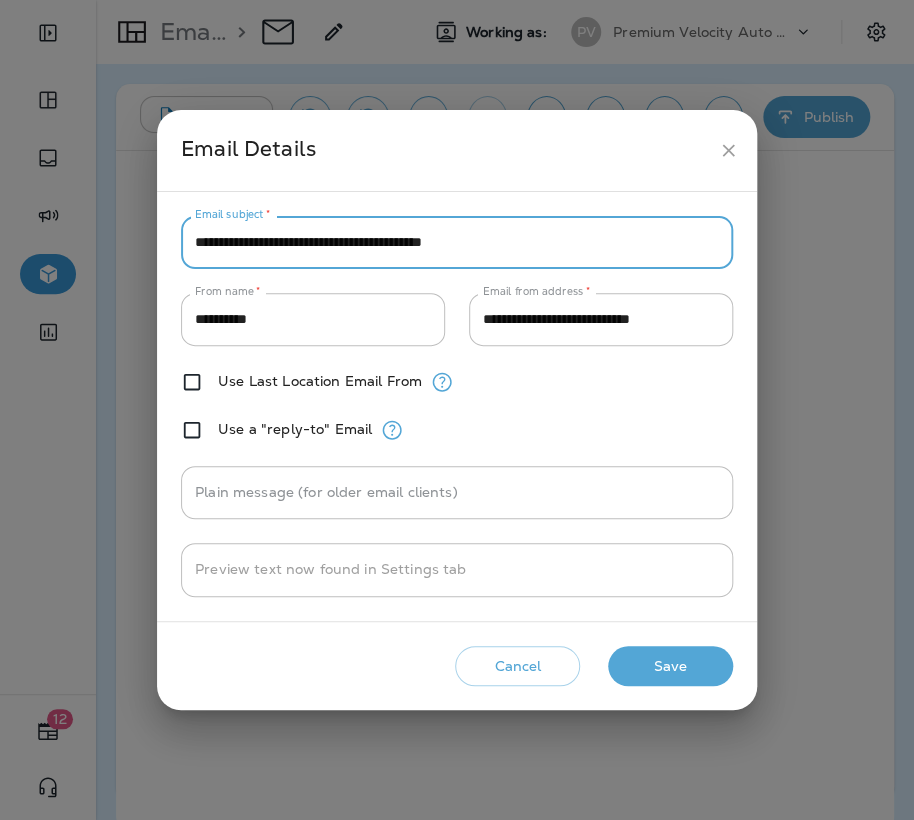 type on "**********" 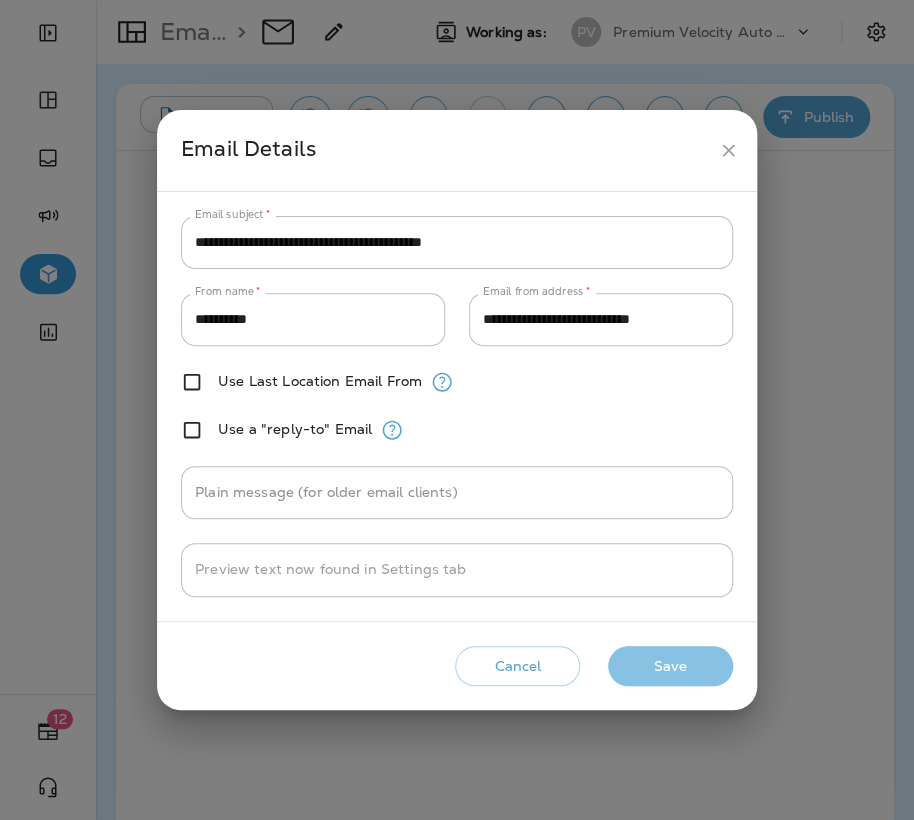 click on "Save" at bounding box center (670, 666) 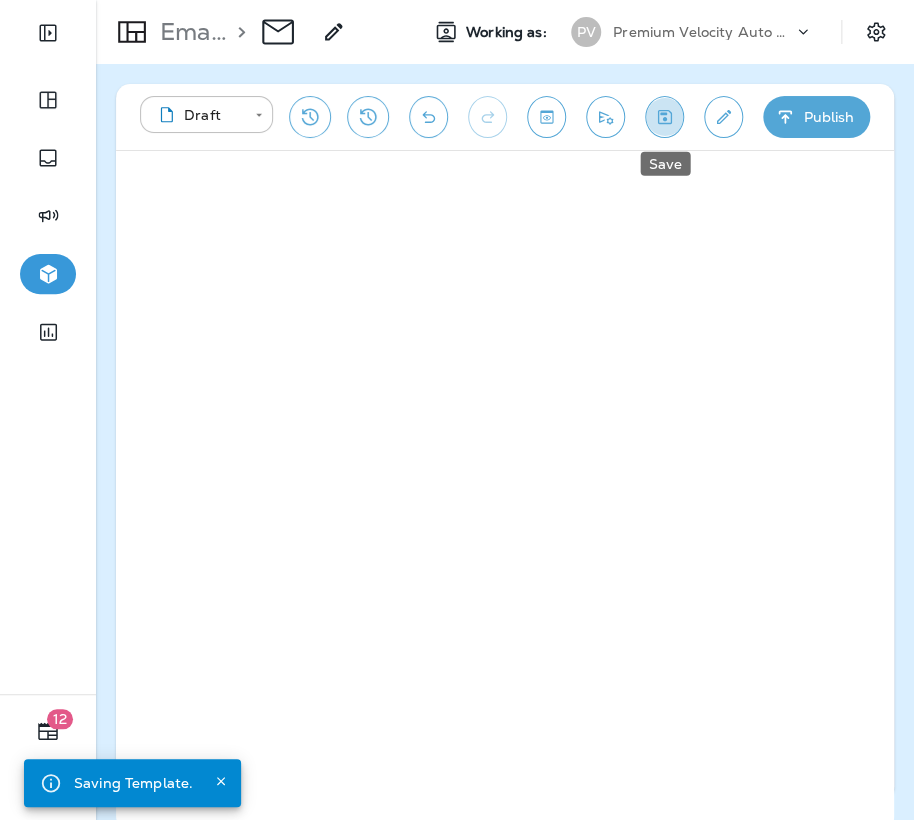 click 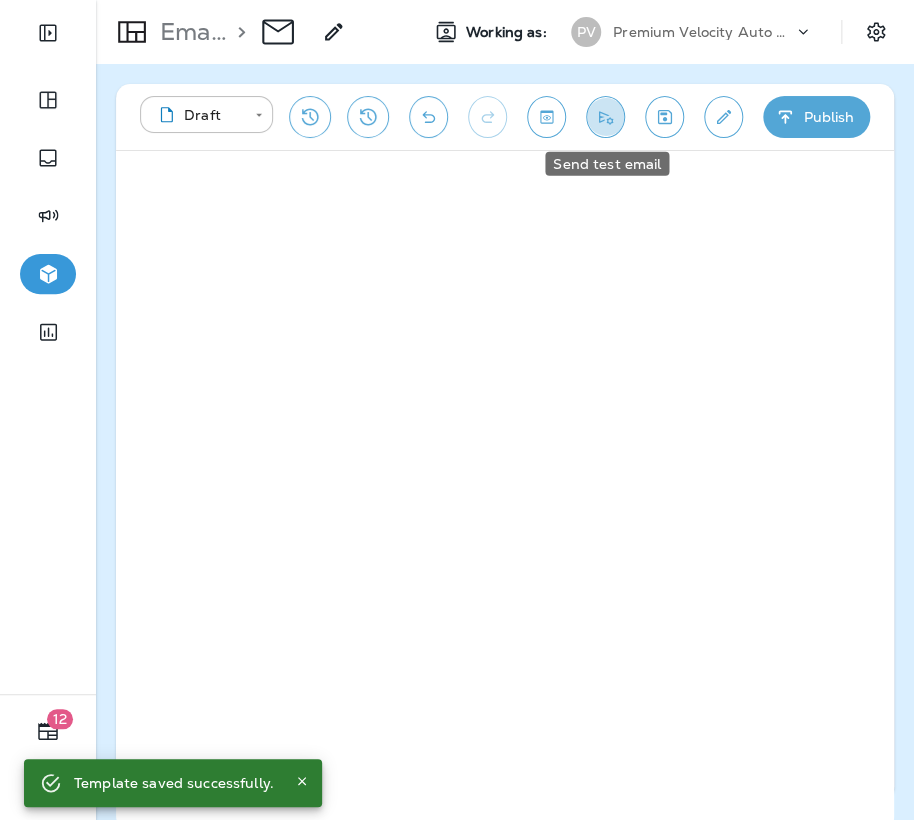 click 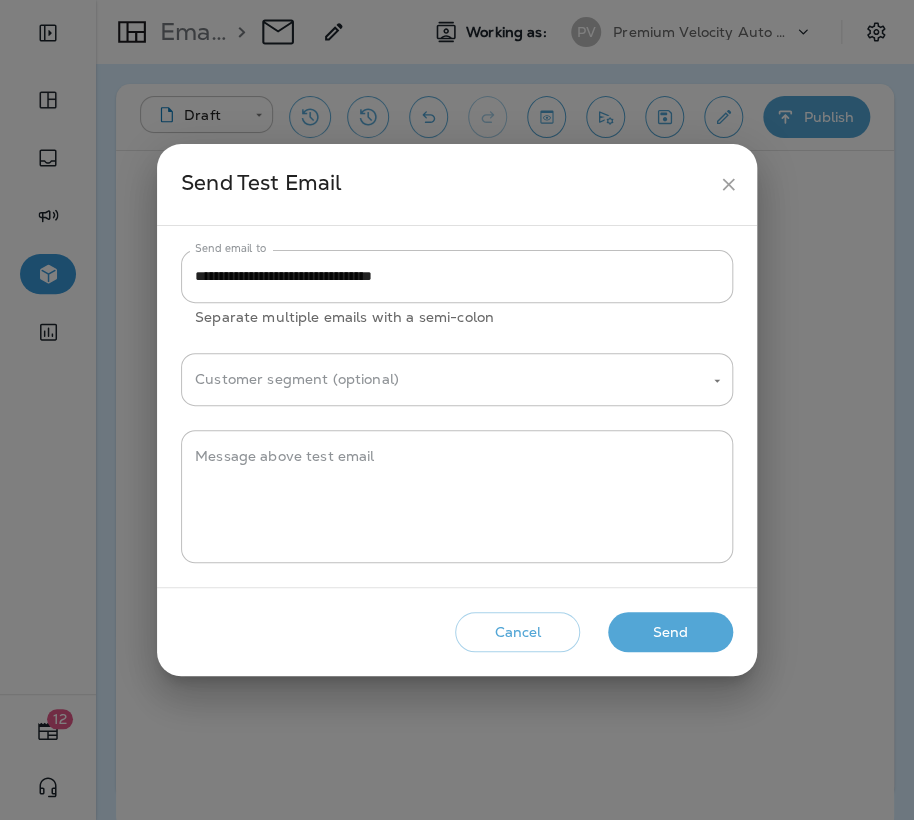 click on "Send" at bounding box center (670, 632) 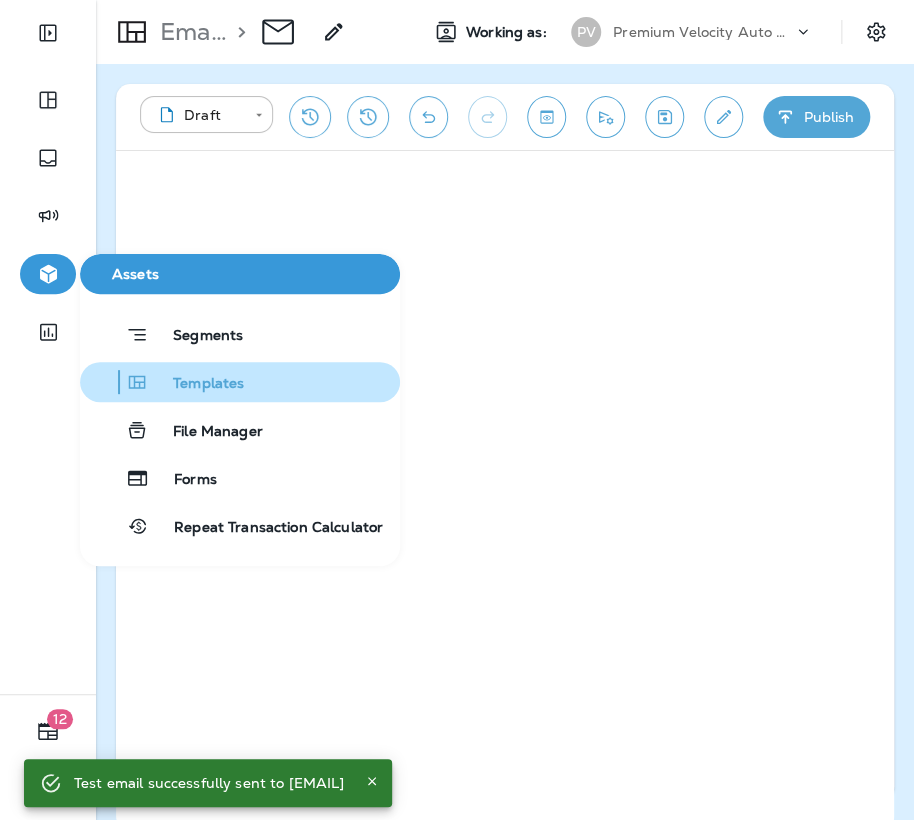 click on "Templates" at bounding box center [196, 384] 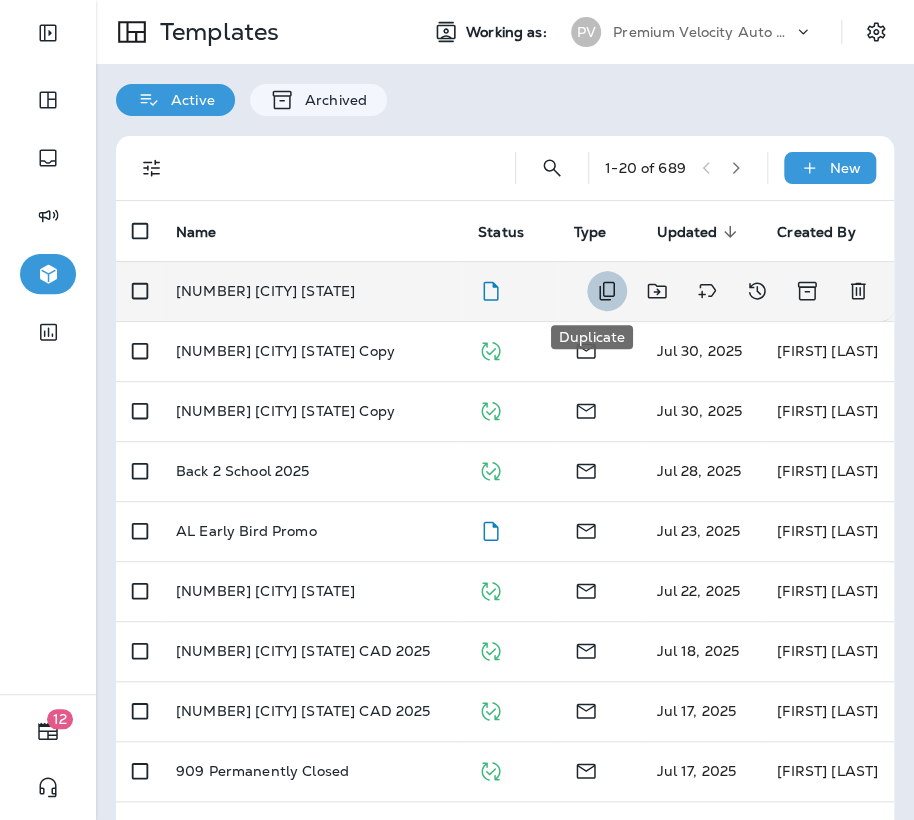 click 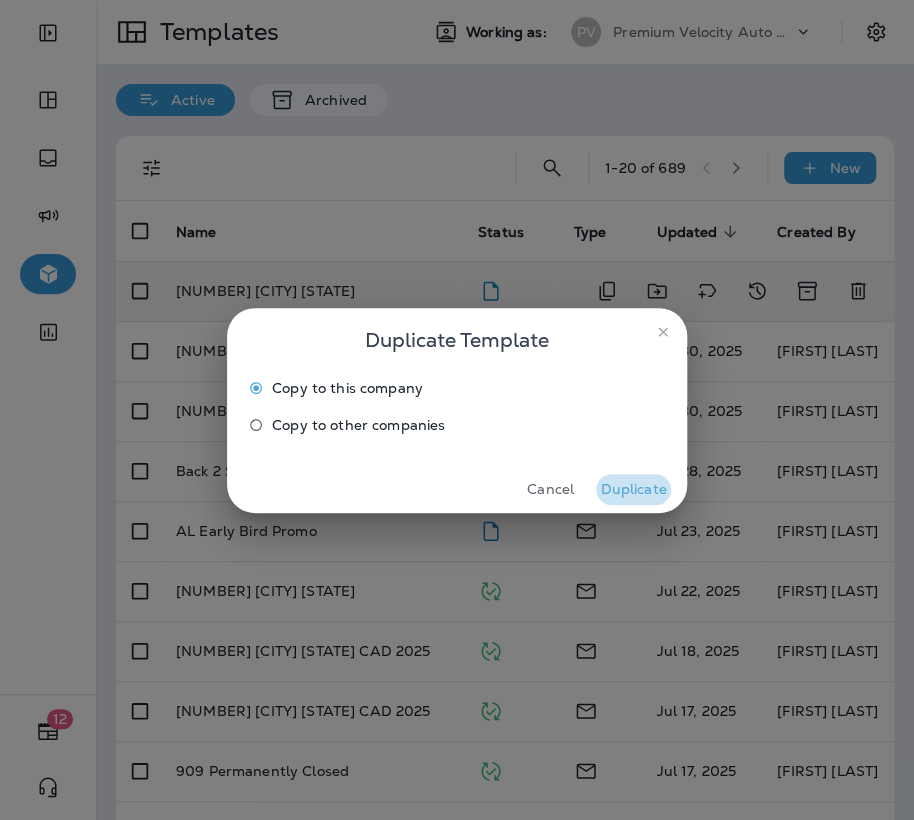click on "Duplicate" at bounding box center [633, 489] 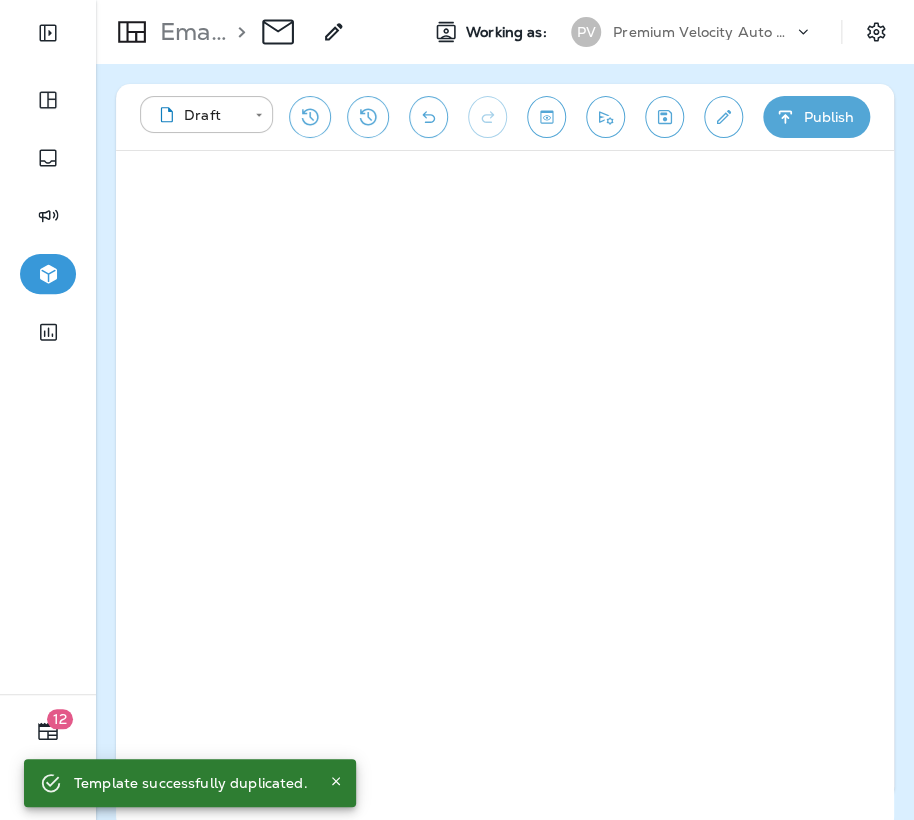 click on "> [NUMBER] [CITY] [STATE] Copy" at bounding box center (287, 32) 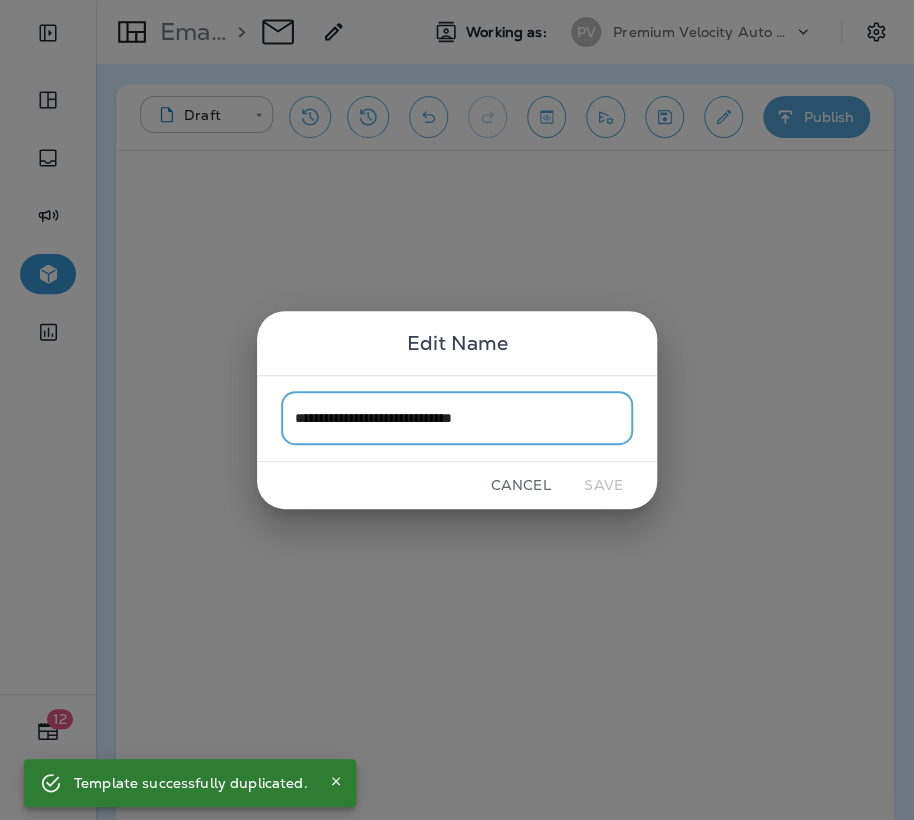 click on "**********" at bounding box center [457, 418] 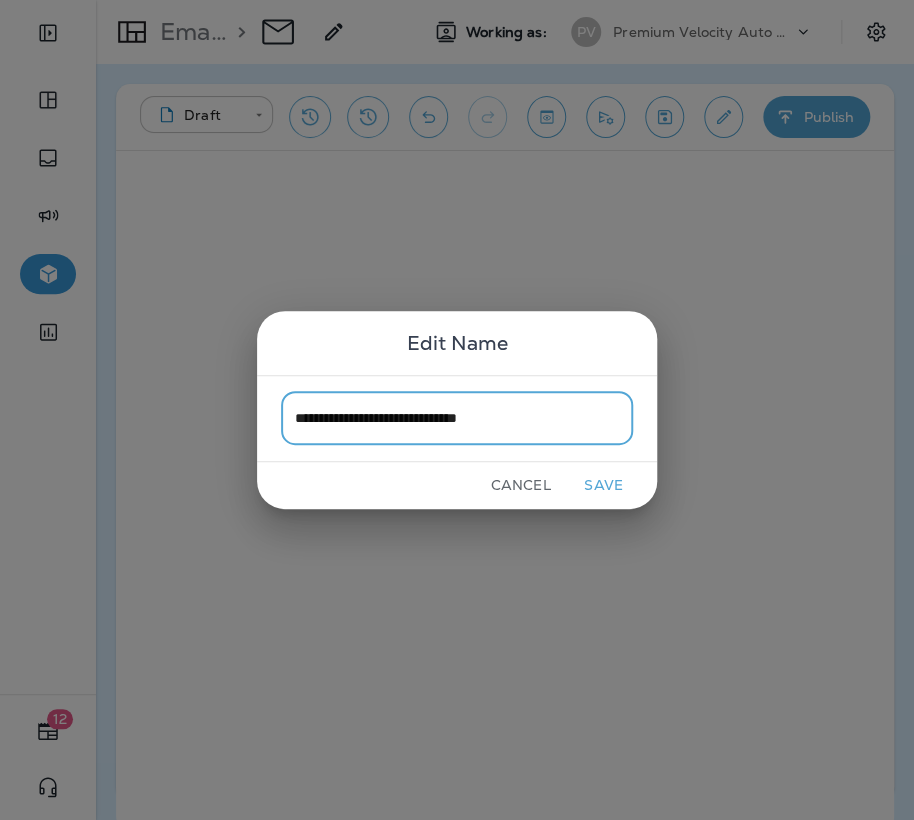 click on "**********" at bounding box center (457, 418) 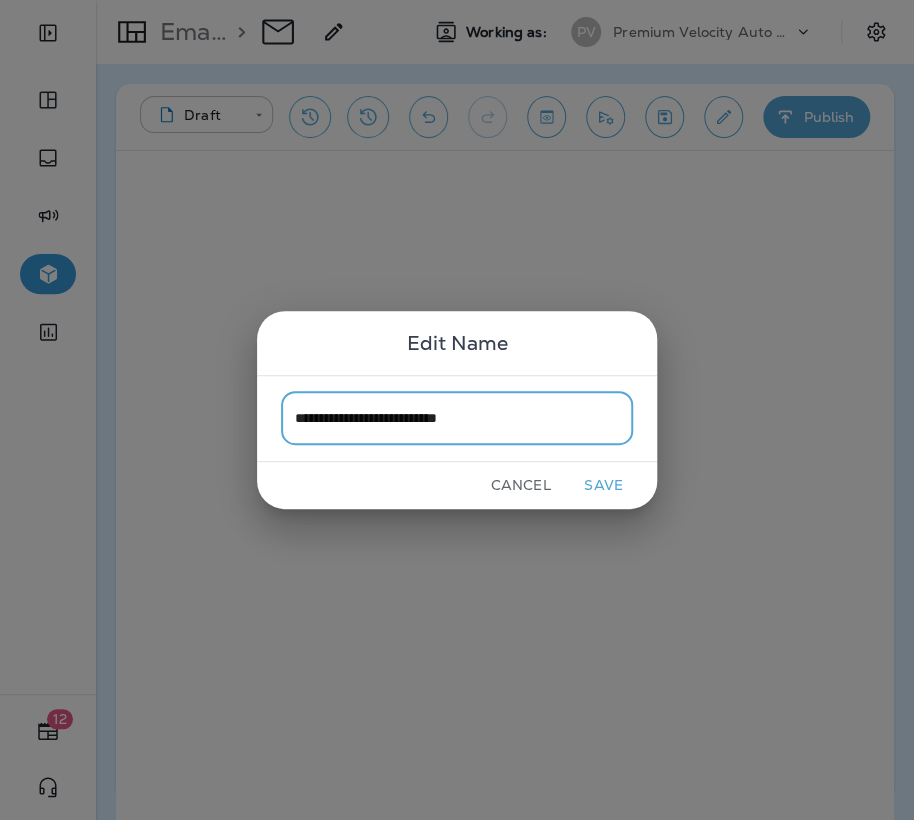 type on "**********" 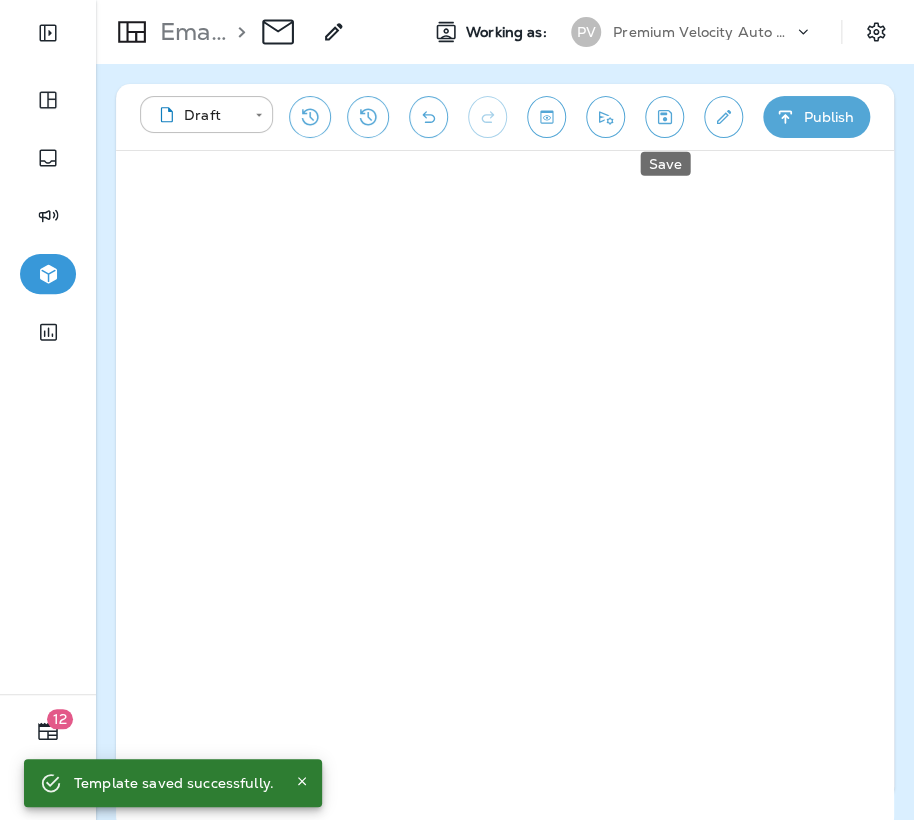 click 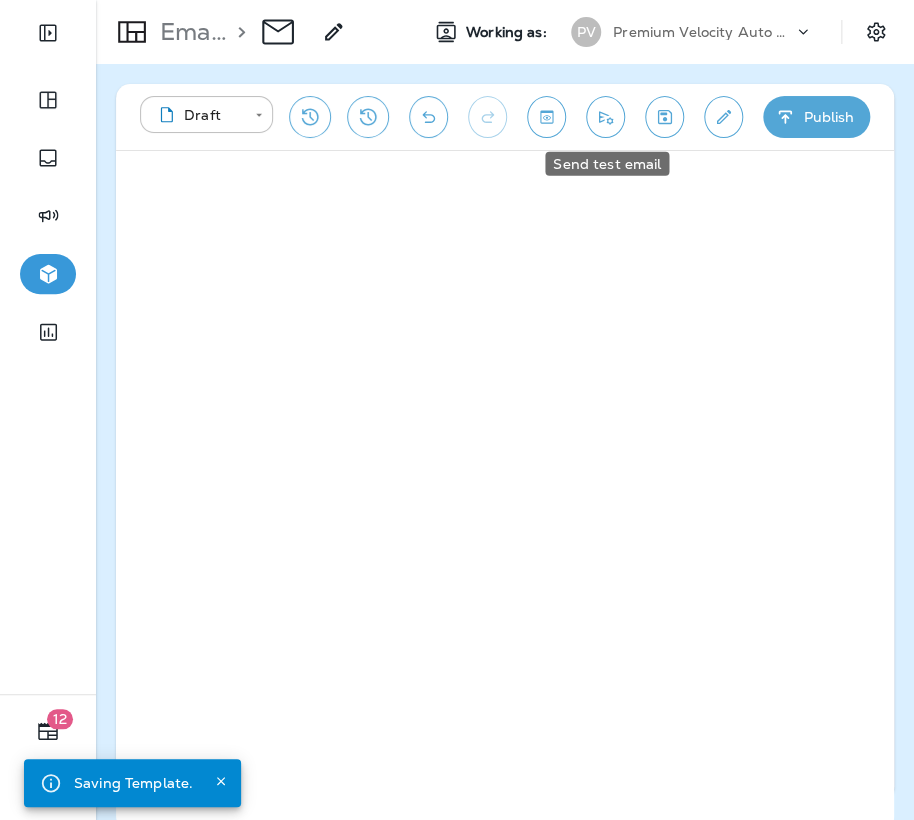 click 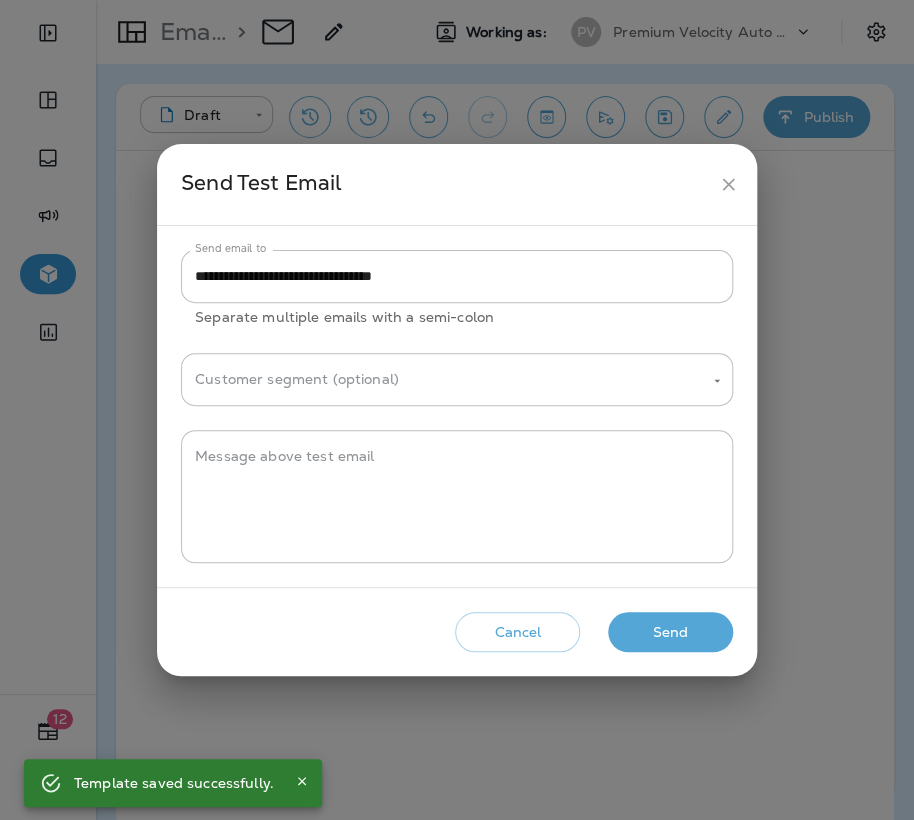 click on "Send" at bounding box center [670, 632] 